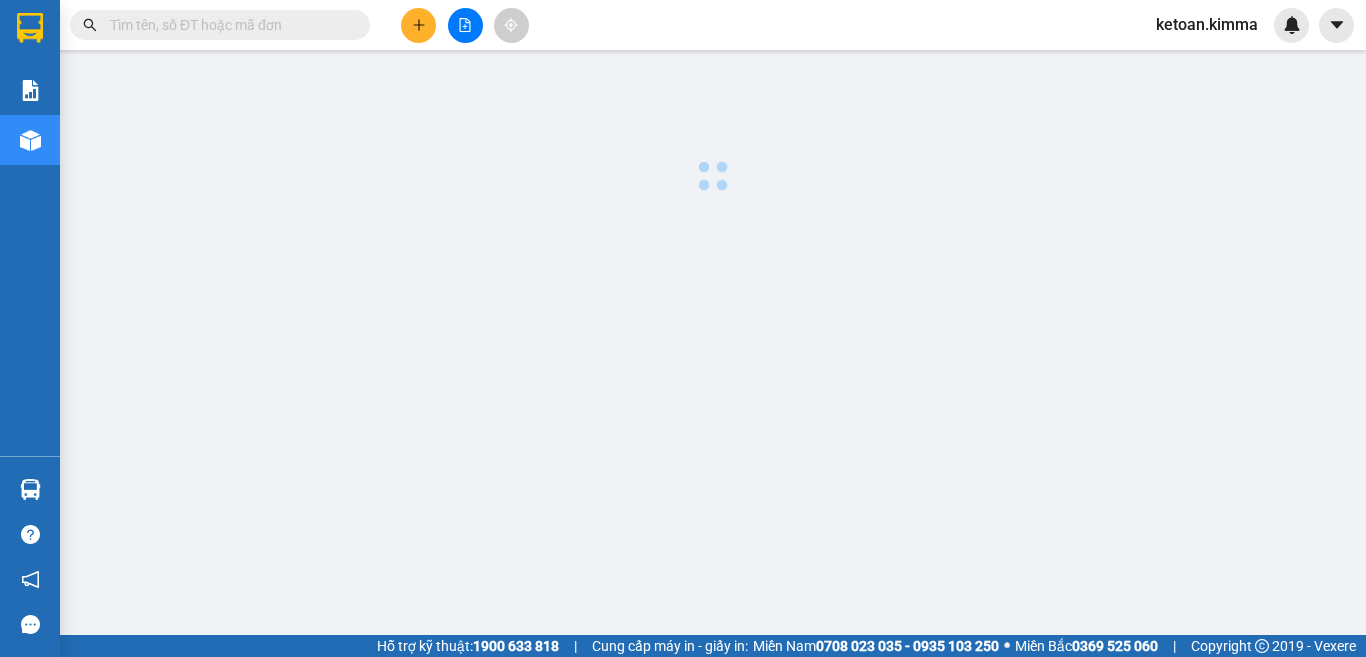 scroll, scrollTop: 0, scrollLeft: 0, axis: both 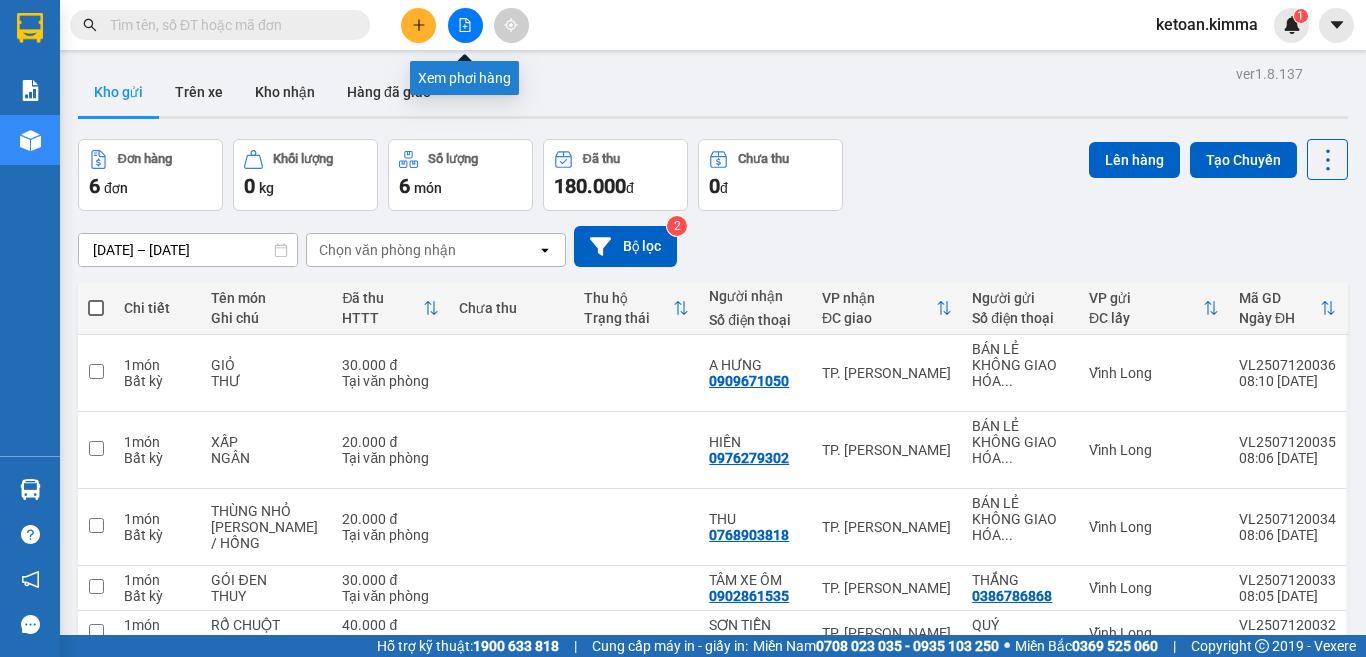 click 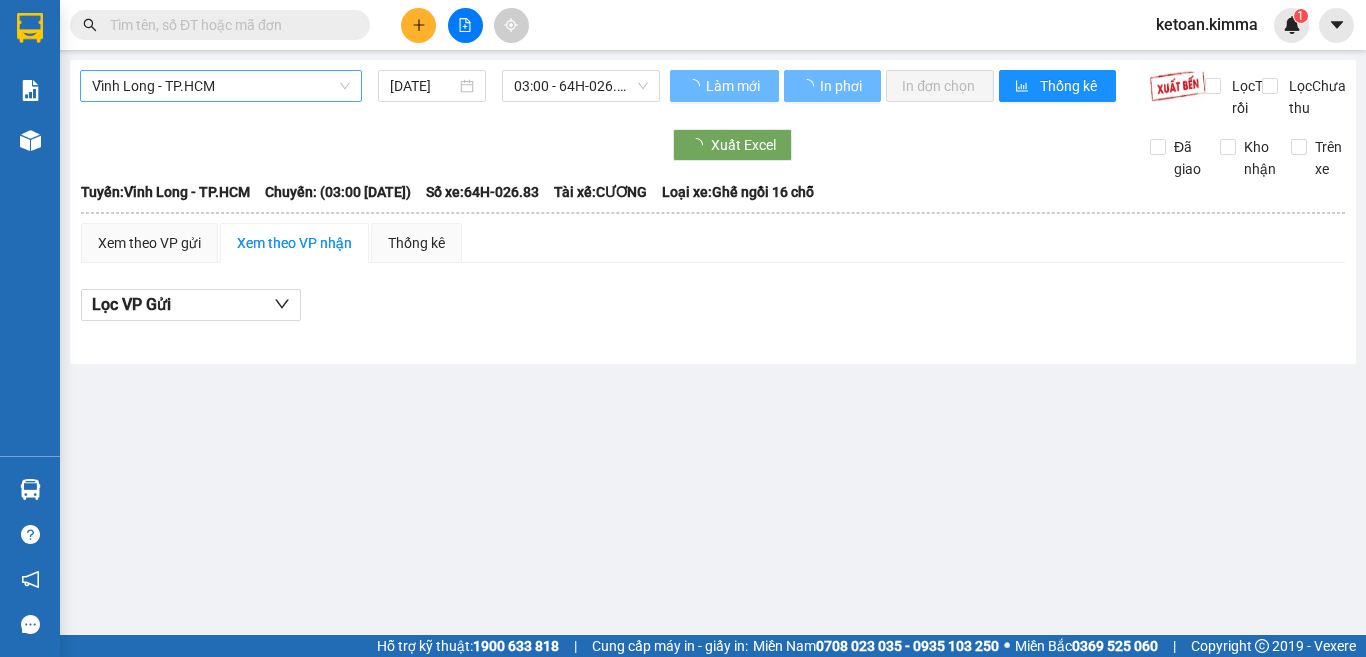 click on "Vĩnh Long - TP.HCM" at bounding box center (221, 86) 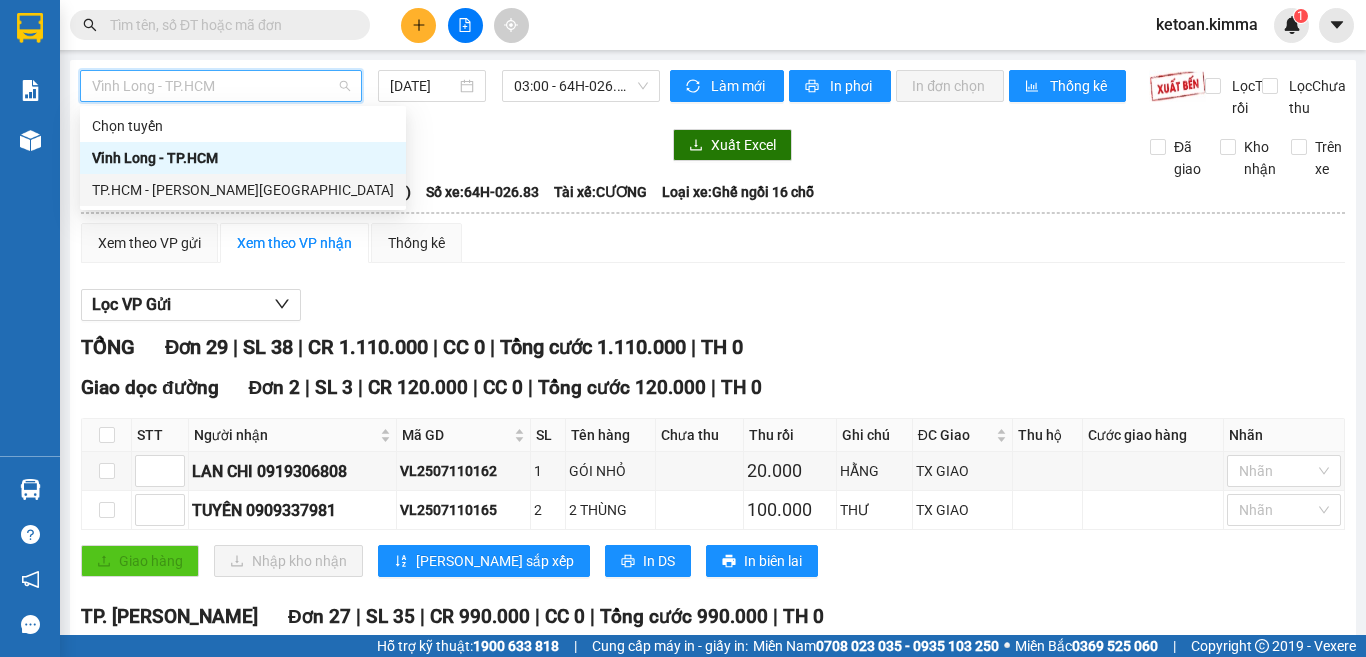 click on "TP.HCM - [PERSON_NAME][GEOGRAPHIC_DATA]" at bounding box center [243, 190] 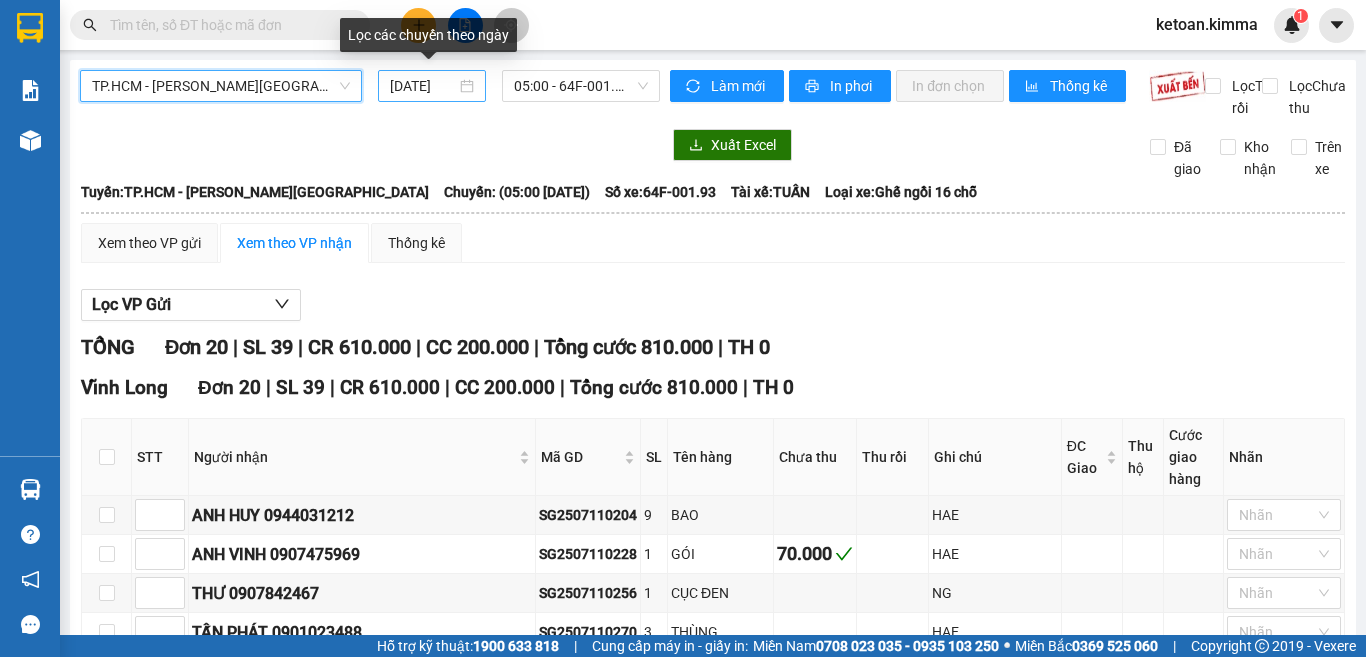 click on "[DATE]" at bounding box center [423, 86] 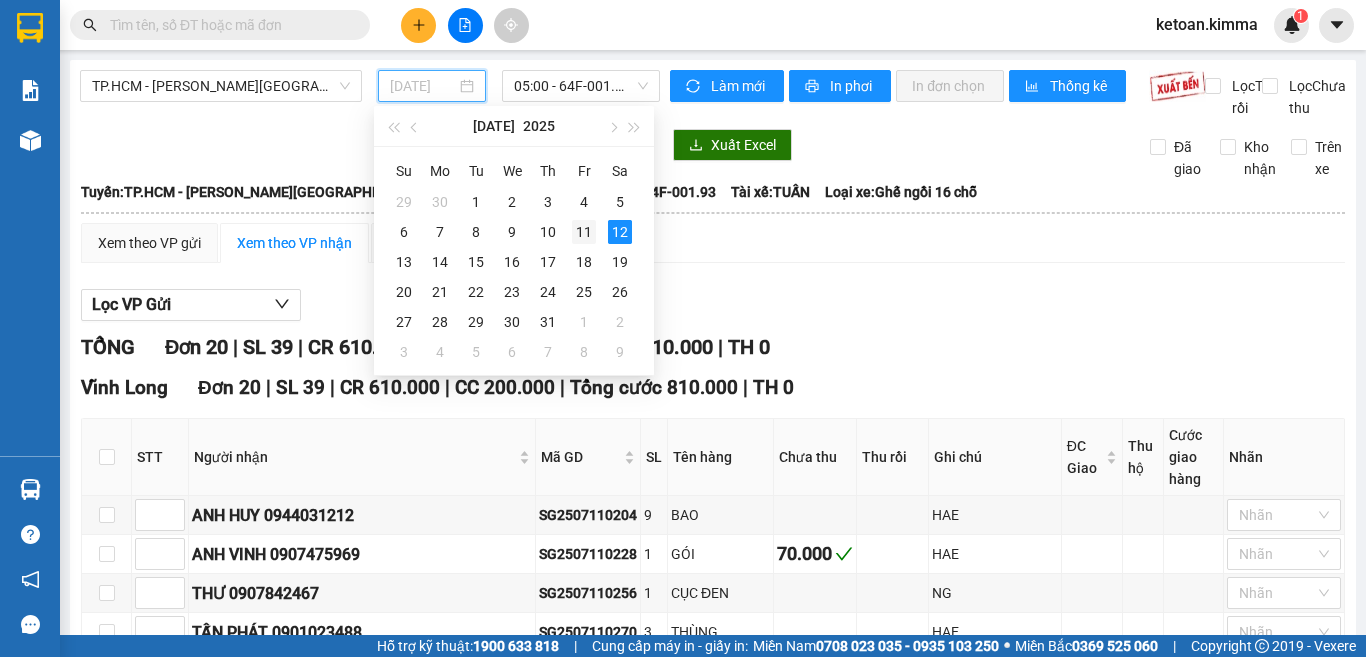 click on "11" at bounding box center [584, 232] 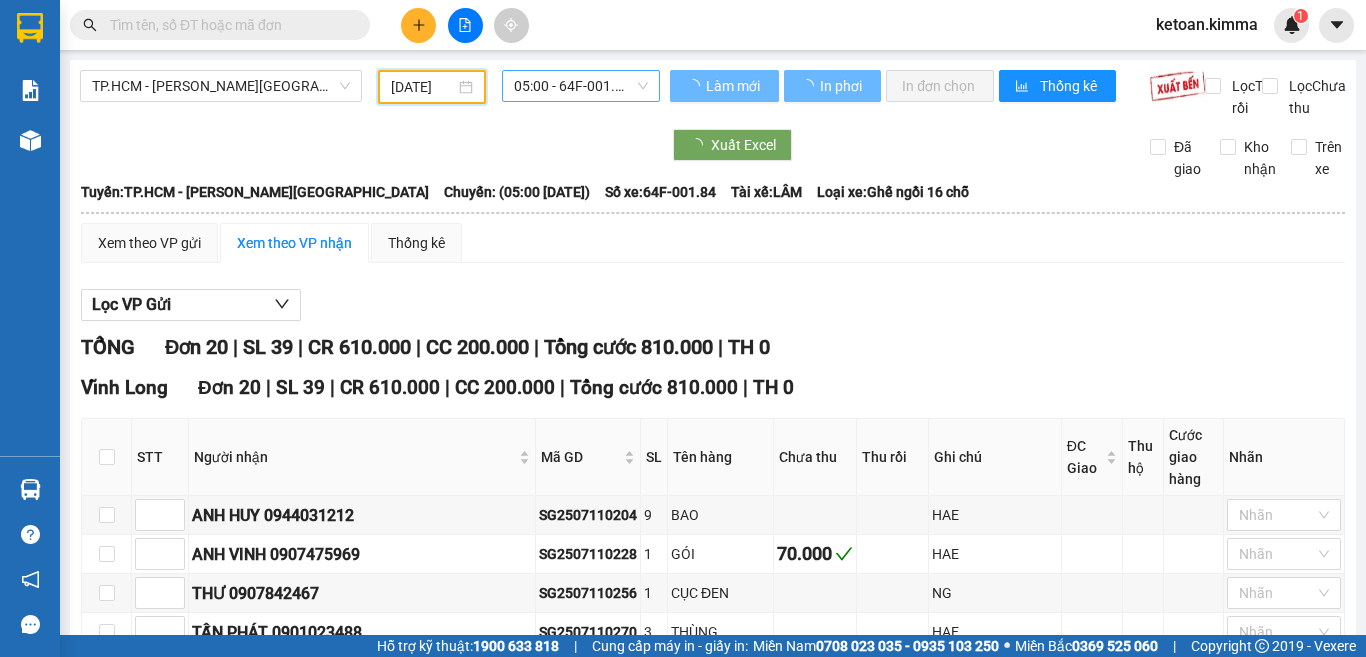 type on "[DATE]" 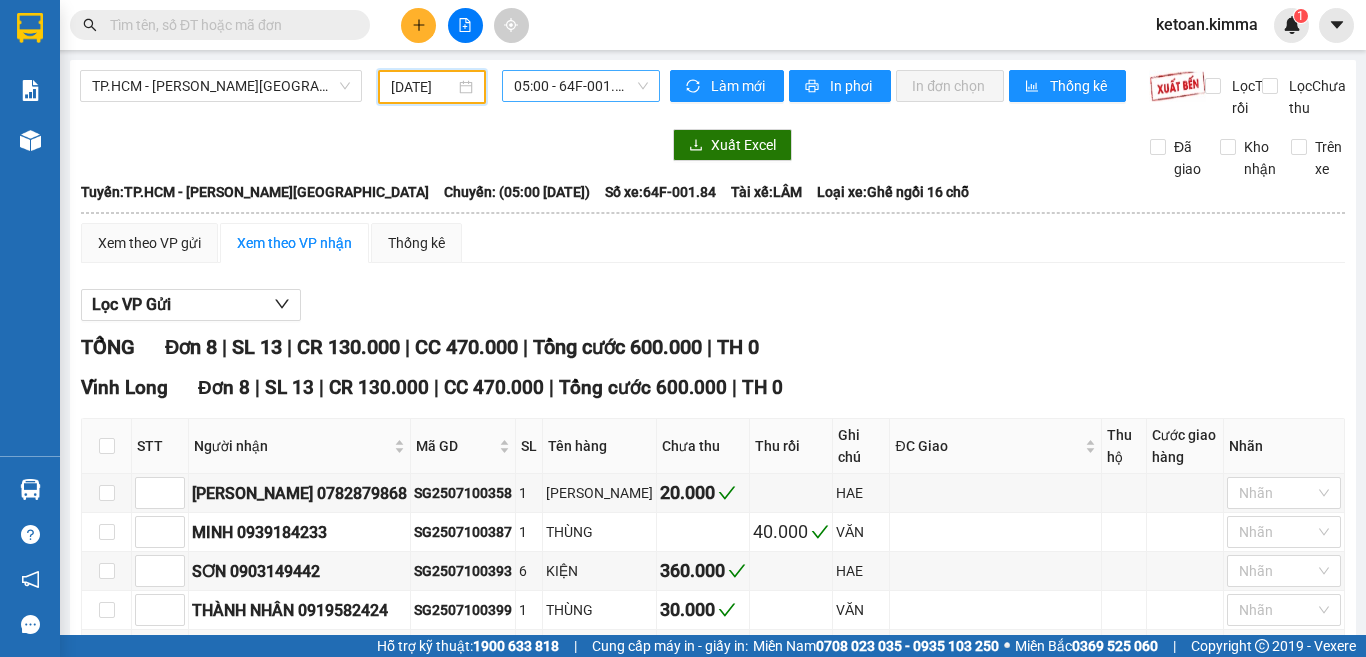 click on "05:00     - 64F-001.84" at bounding box center [581, 86] 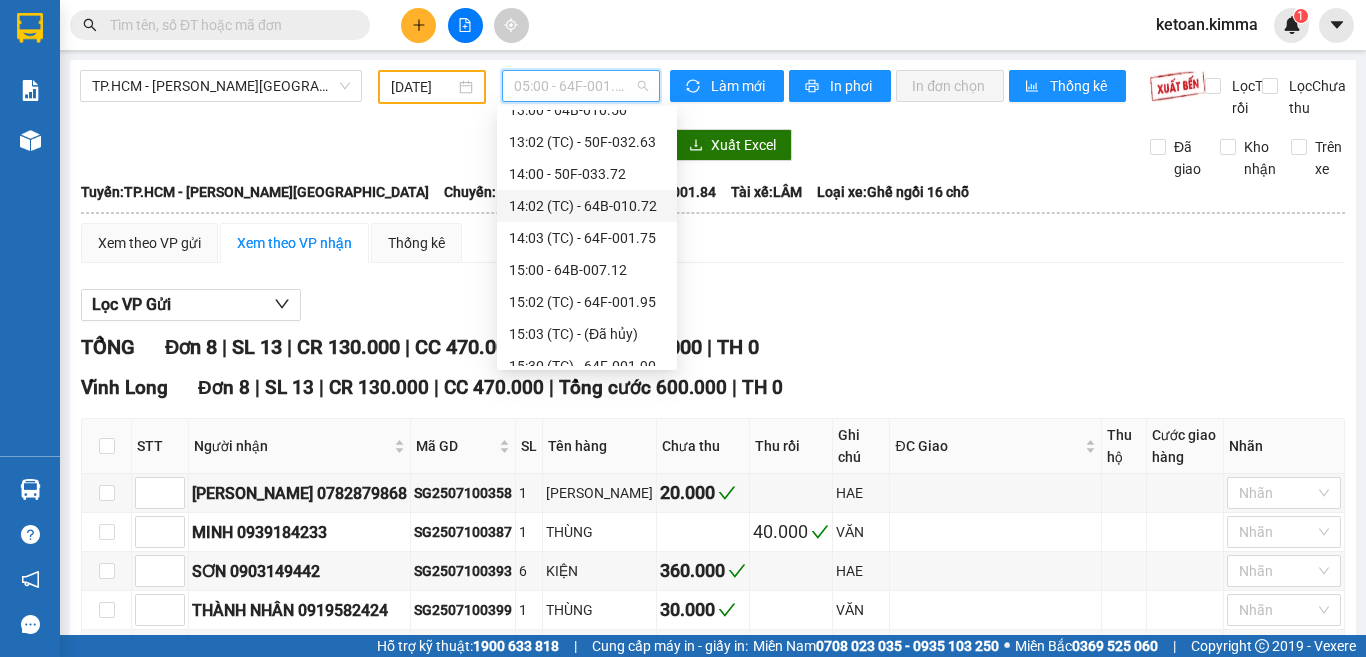 scroll, scrollTop: 500, scrollLeft: 0, axis: vertical 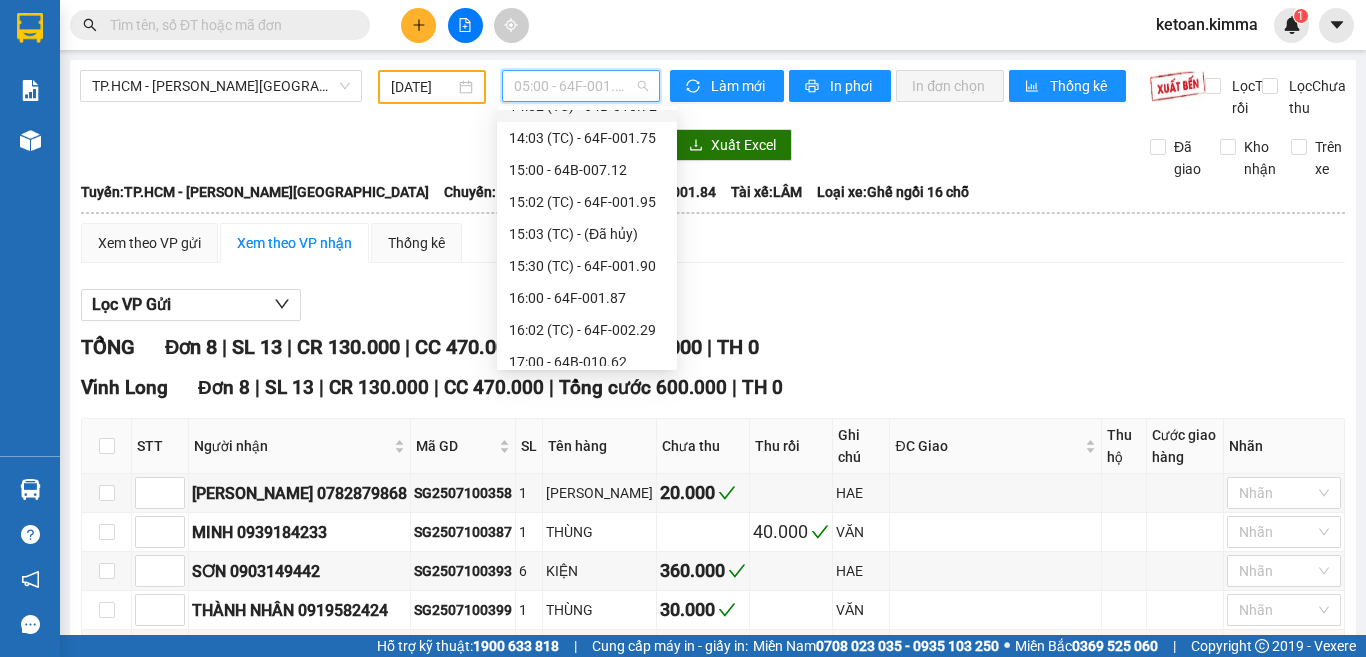 click on "15:02   (TC)   - 64F-001.95" at bounding box center (587, 202) 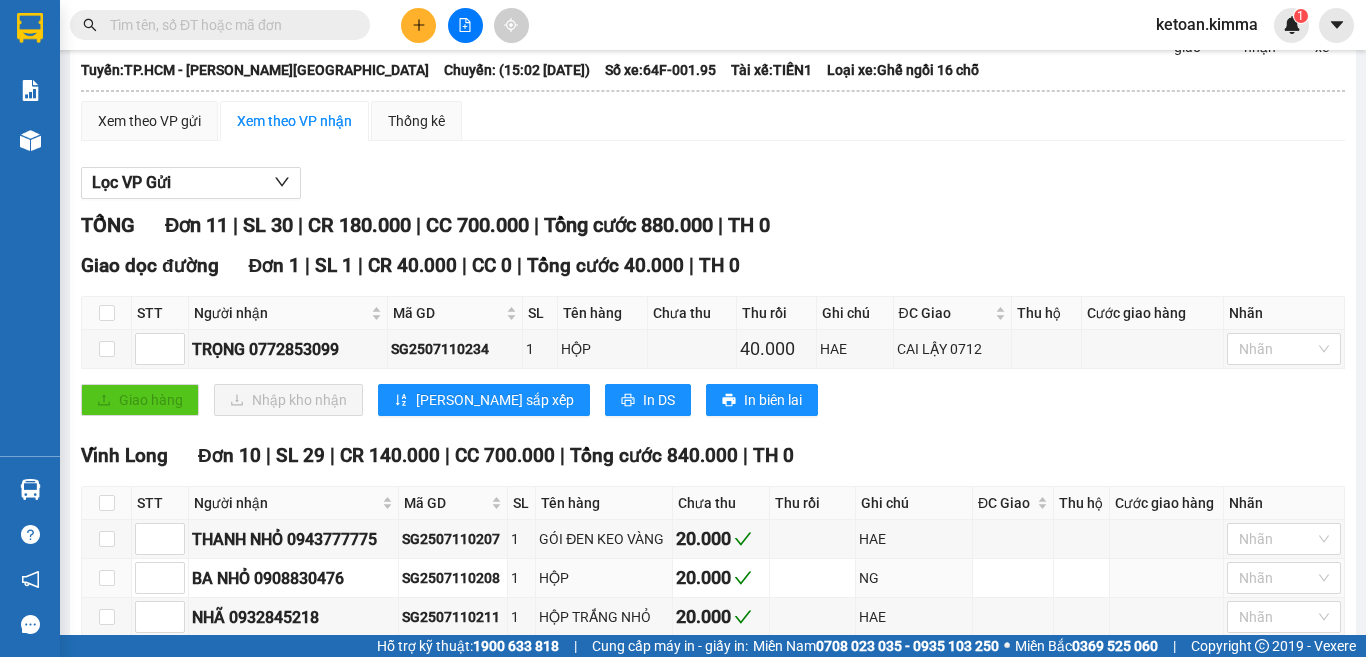 scroll, scrollTop: 0, scrollLeft: 0, axis: both 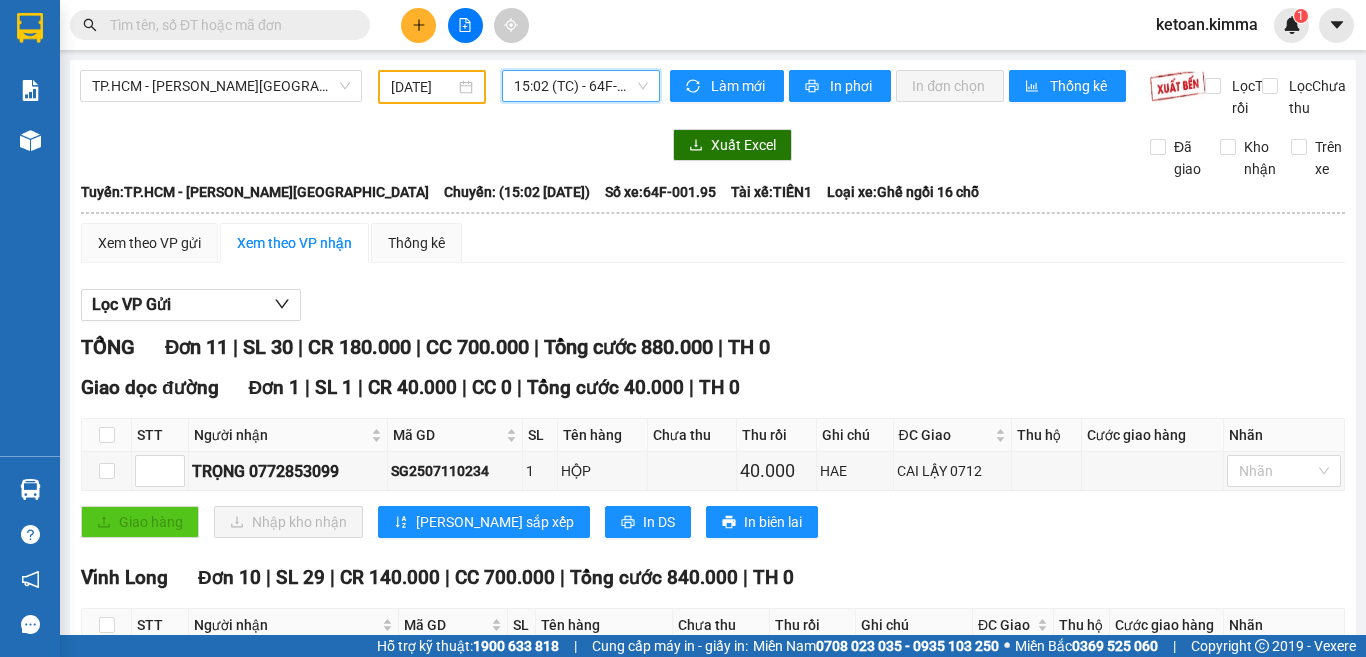 click on "15:02   (TC)   - 64F-001.95" at bounding box center (581, 86) 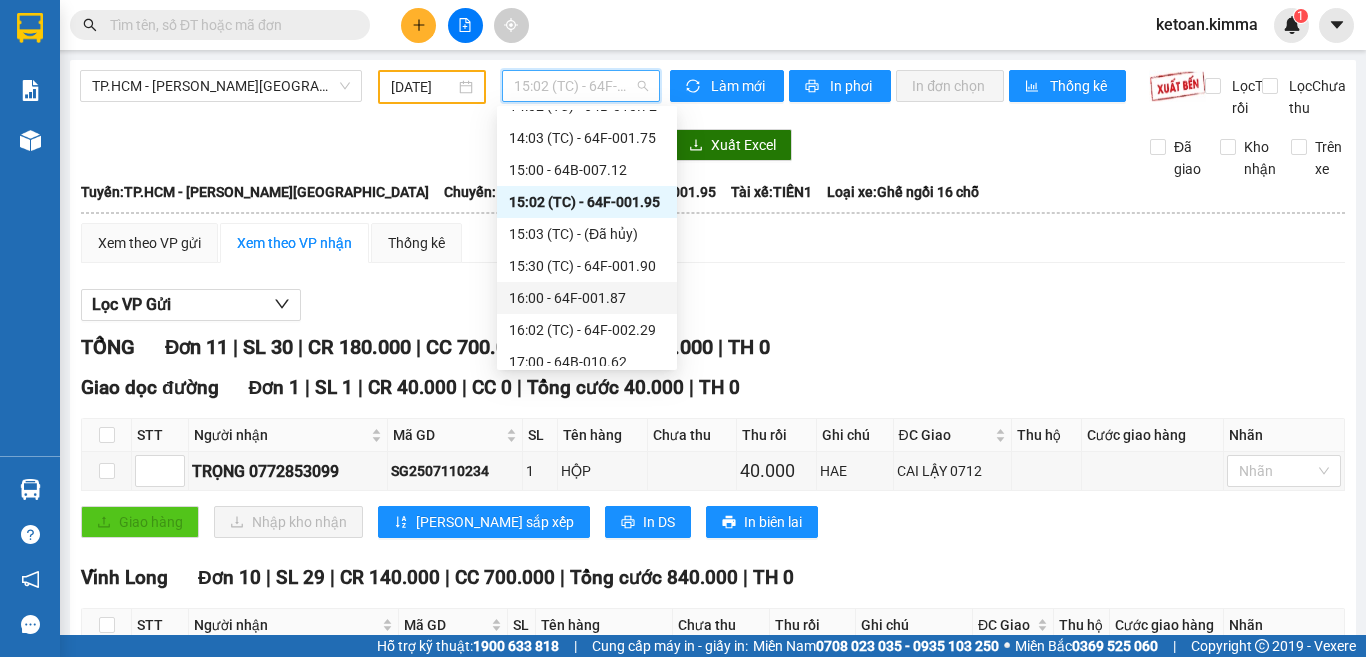 click on "16:00     - 64F-001.87" at bounding box center (587, 298) 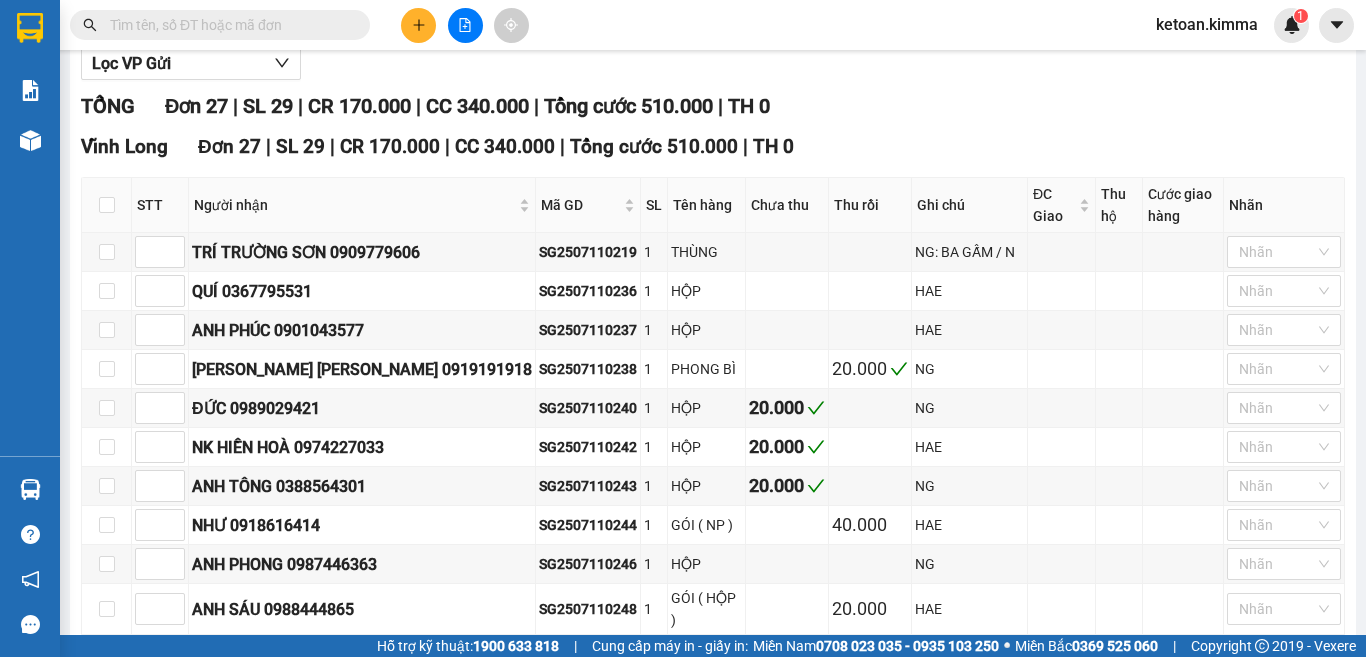 scroll, scrollTop: 0, scrollLeft: 0, axis: both 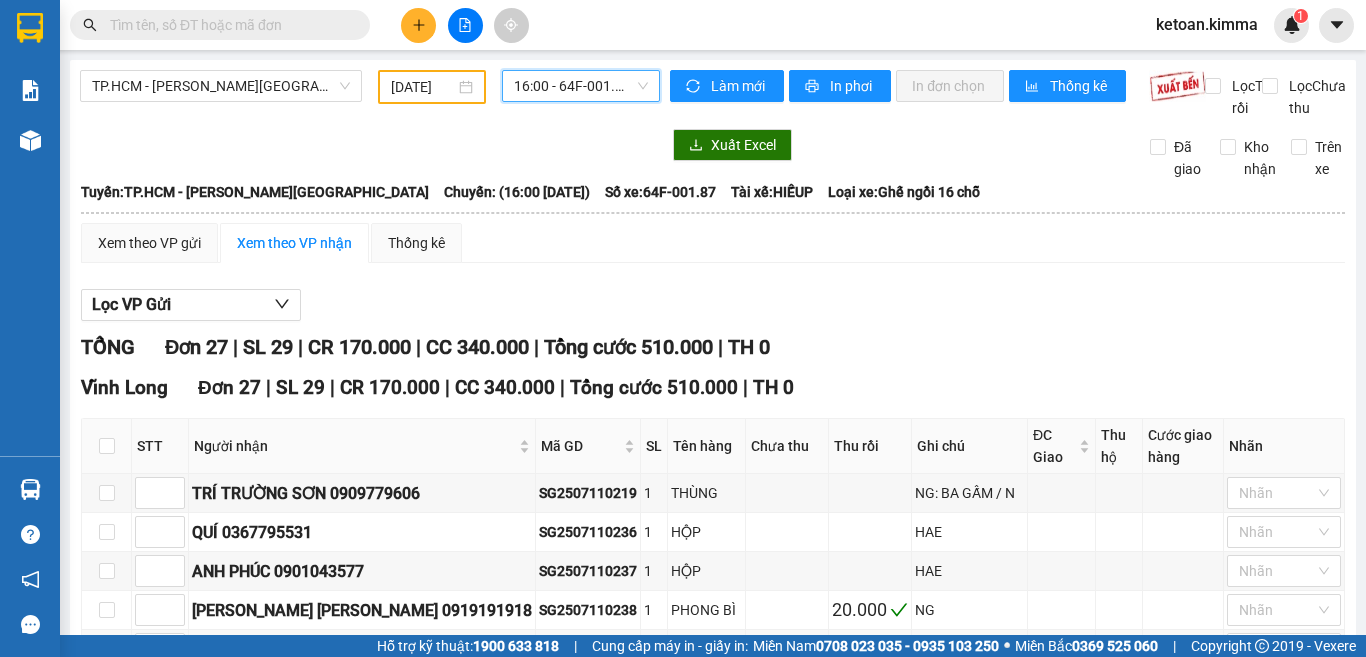 click on "16:00     - 64F-001.87" at bounding box center (581, 86) 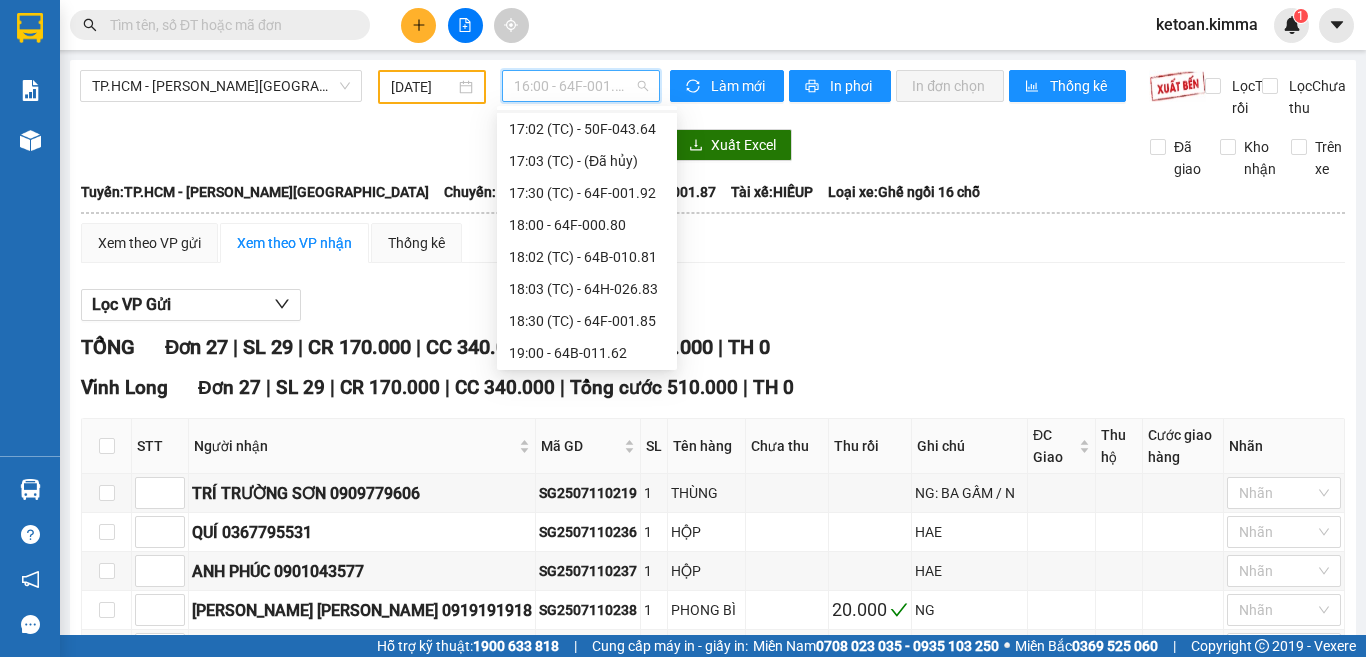 scroll, scrollTop: 800, scrollLeft: 0, axis: vertical 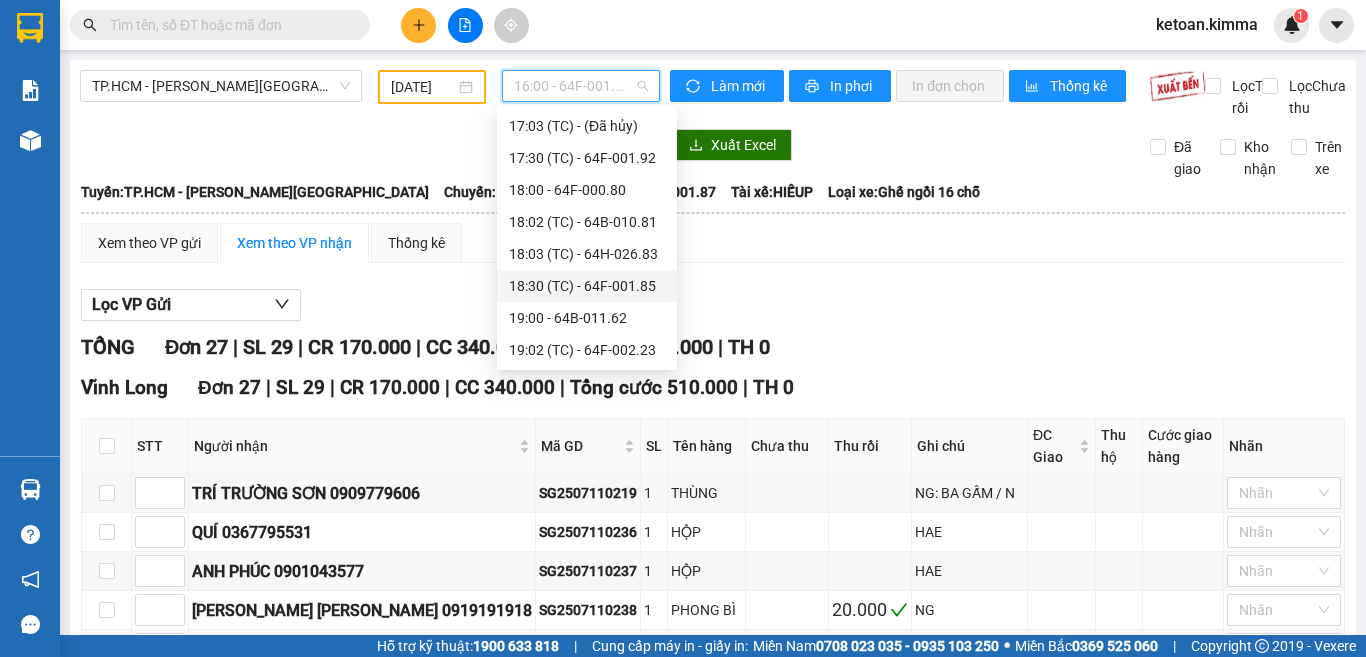 click on "18:30   (TC)   - 64F-001.85" at bounding box center (587, 286) 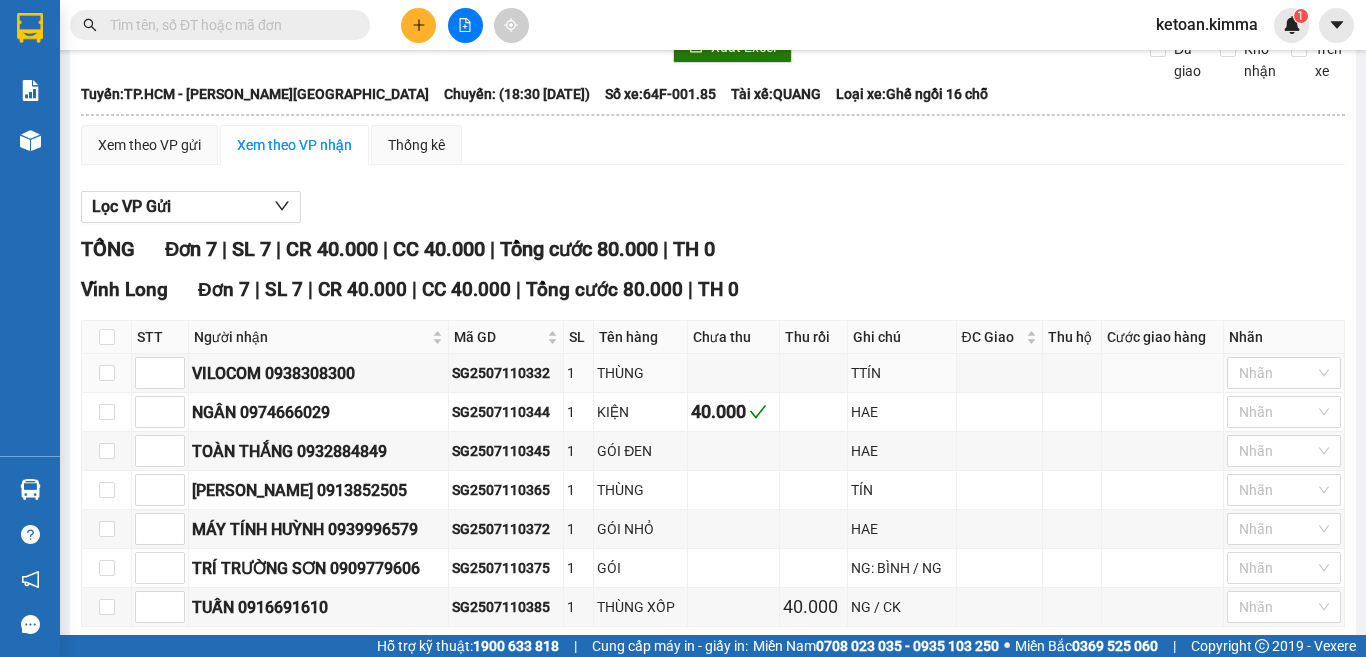 scroll, scrollTop: 0, scrollLeft: 0, axis: both 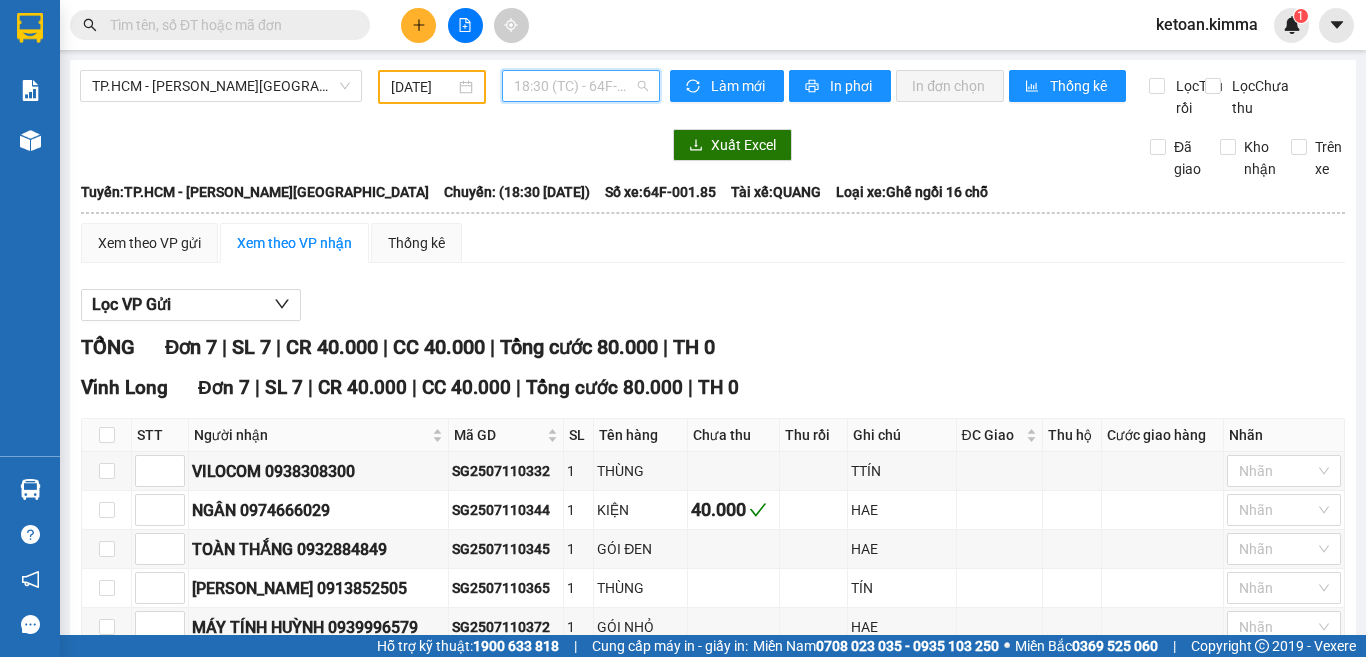 click on "18:30   (TC)   - 64F-001.85" at bounding box center [581, 86] 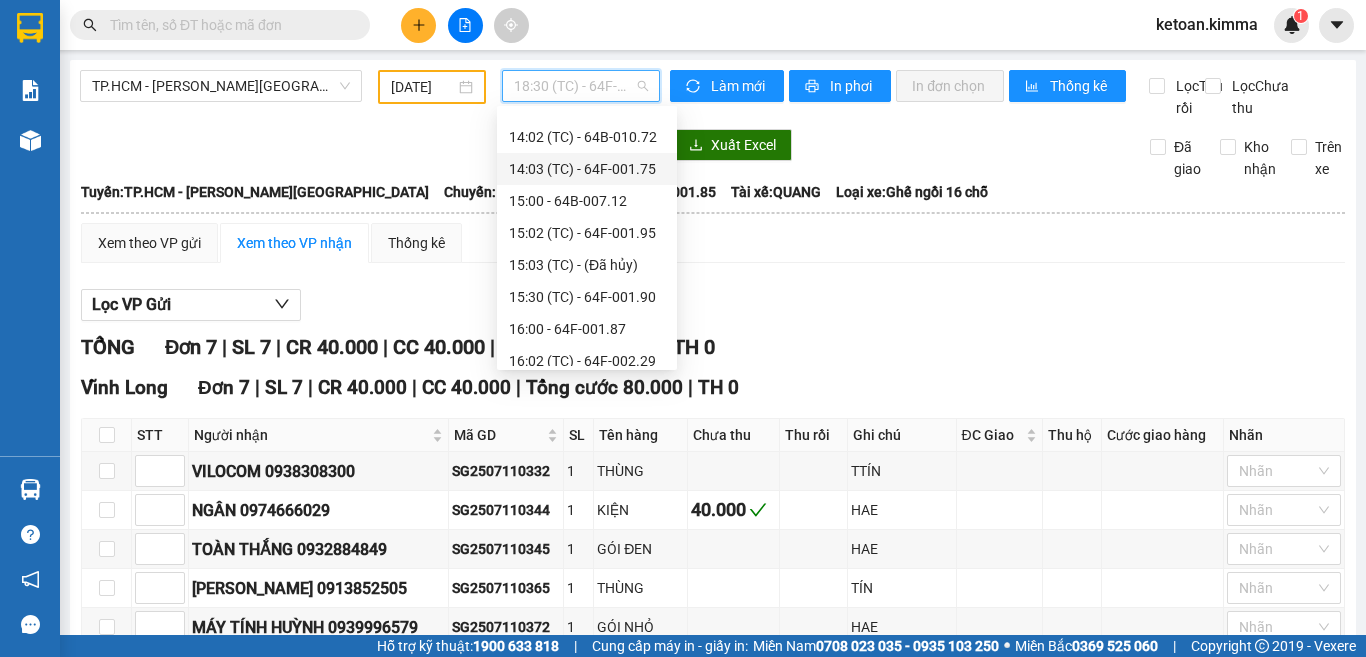 scroll, scrollTop: 500, scrollLeft: 0, axis: vertical 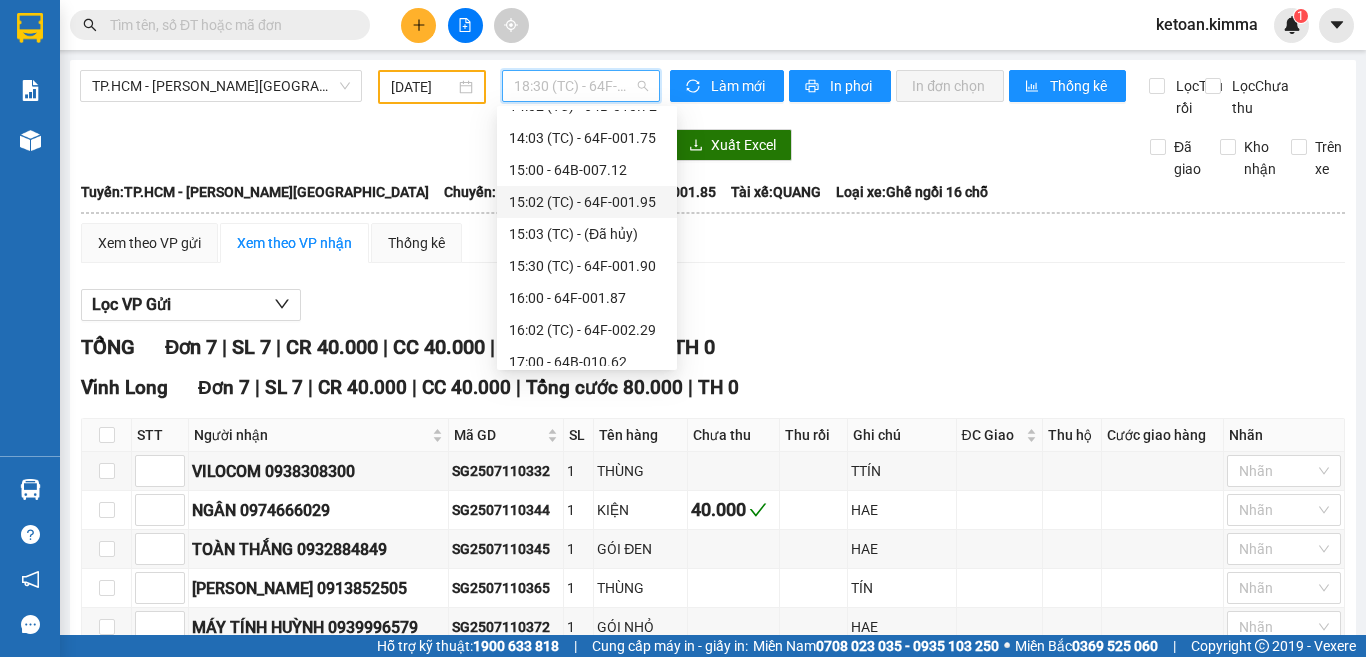click on "15:02   (TC)   - 64F-001.95" at bounding box center (587, 202) 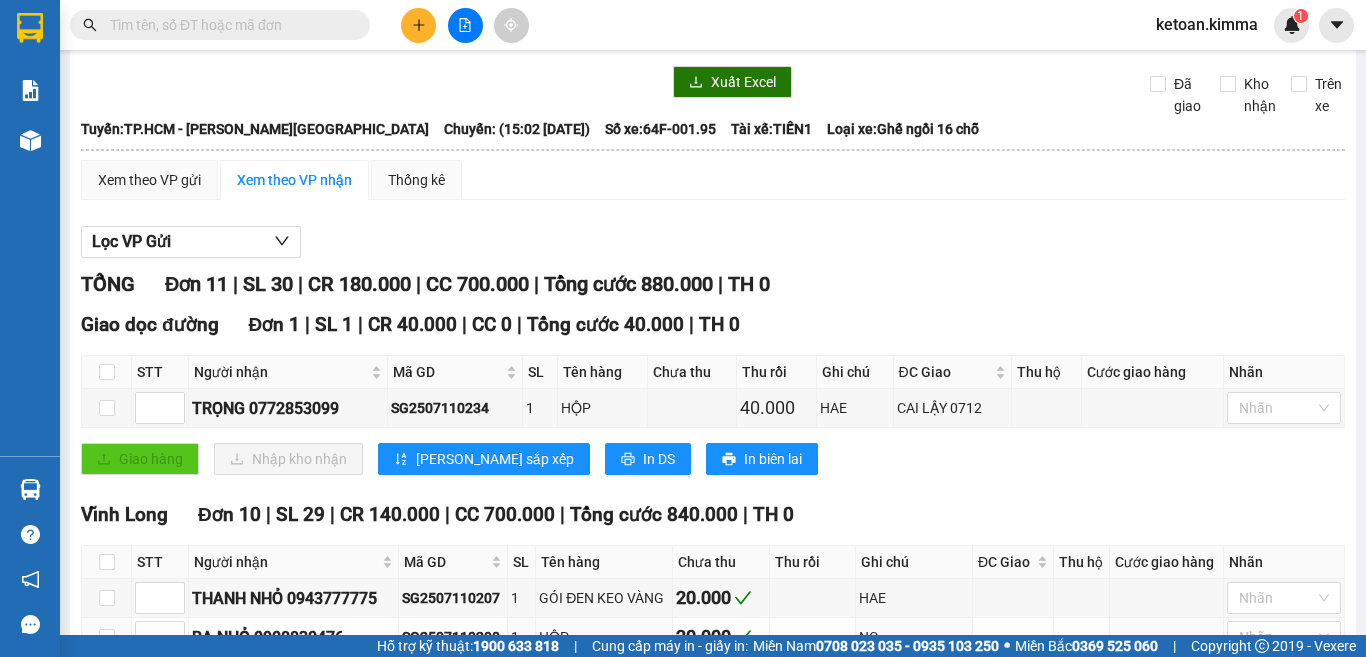 scroll, scrollTop: 0, scrollLeft: 0, axis: both 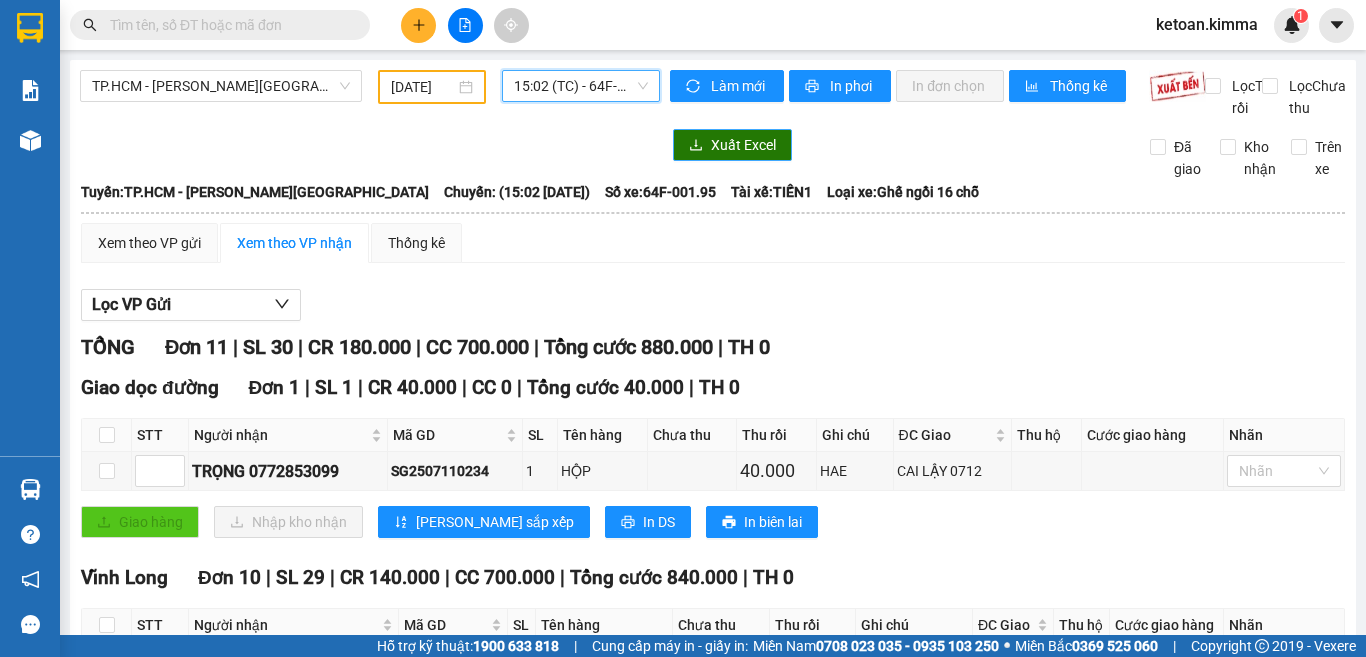 click 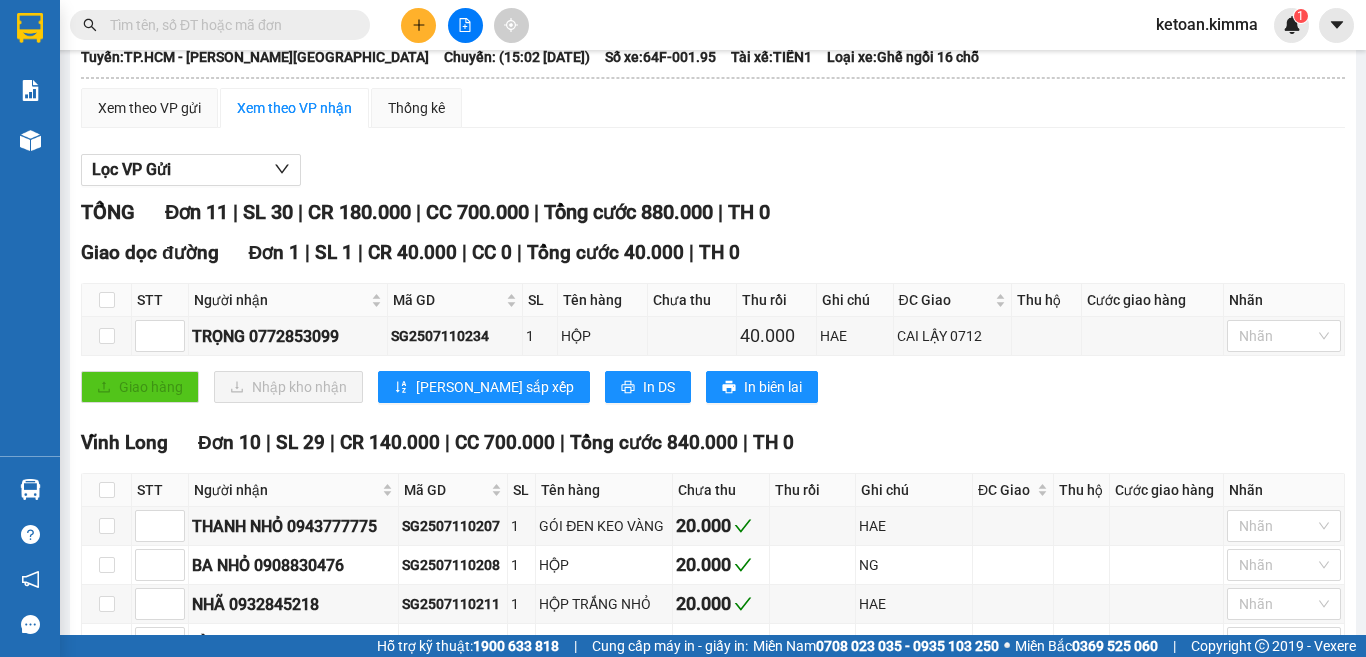 scroll, scrollTop: 300, scrollLeft: 0, axis: vertical 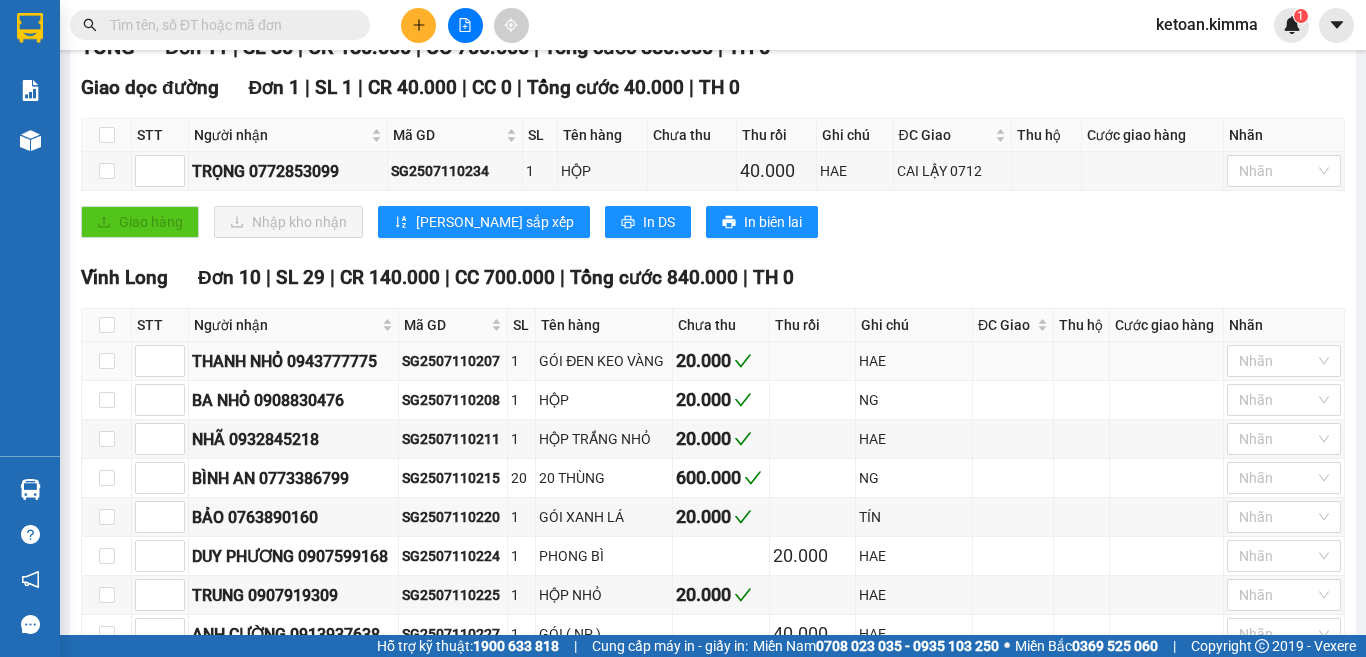 click on "SG2507110207" at bounding box center [453, 361] 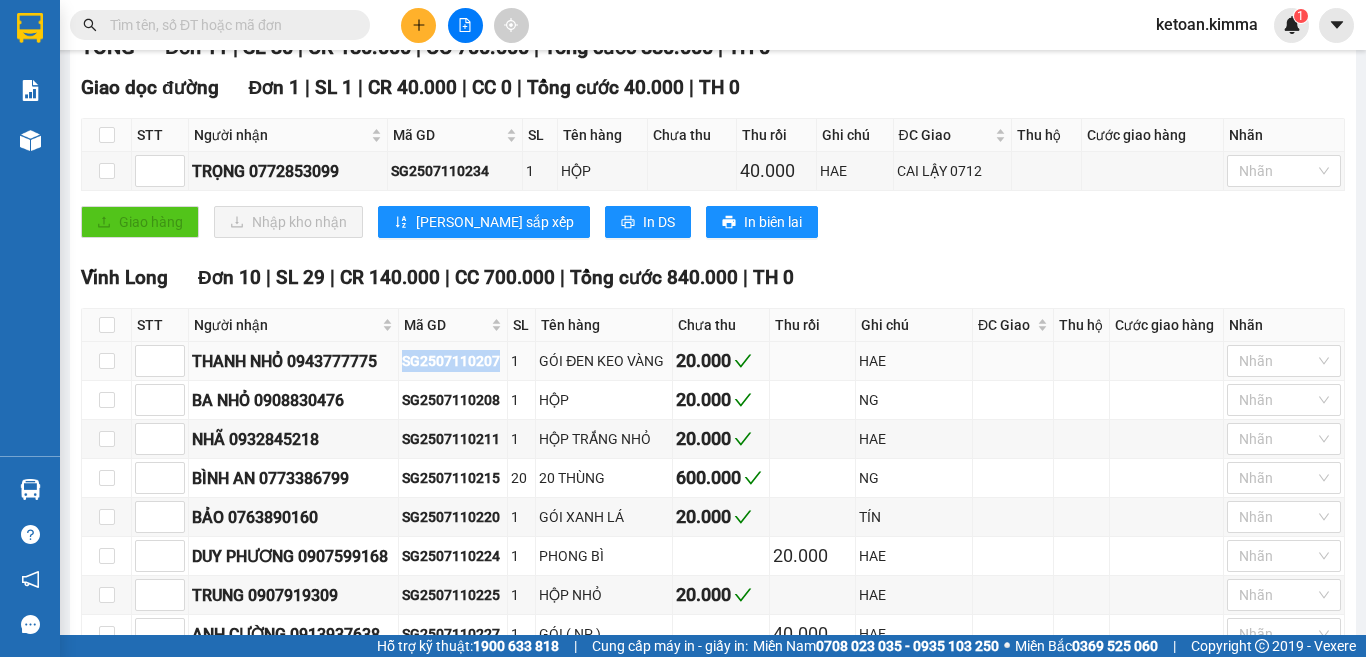 click on "SG2507110207" at bounding box center (453, 361) 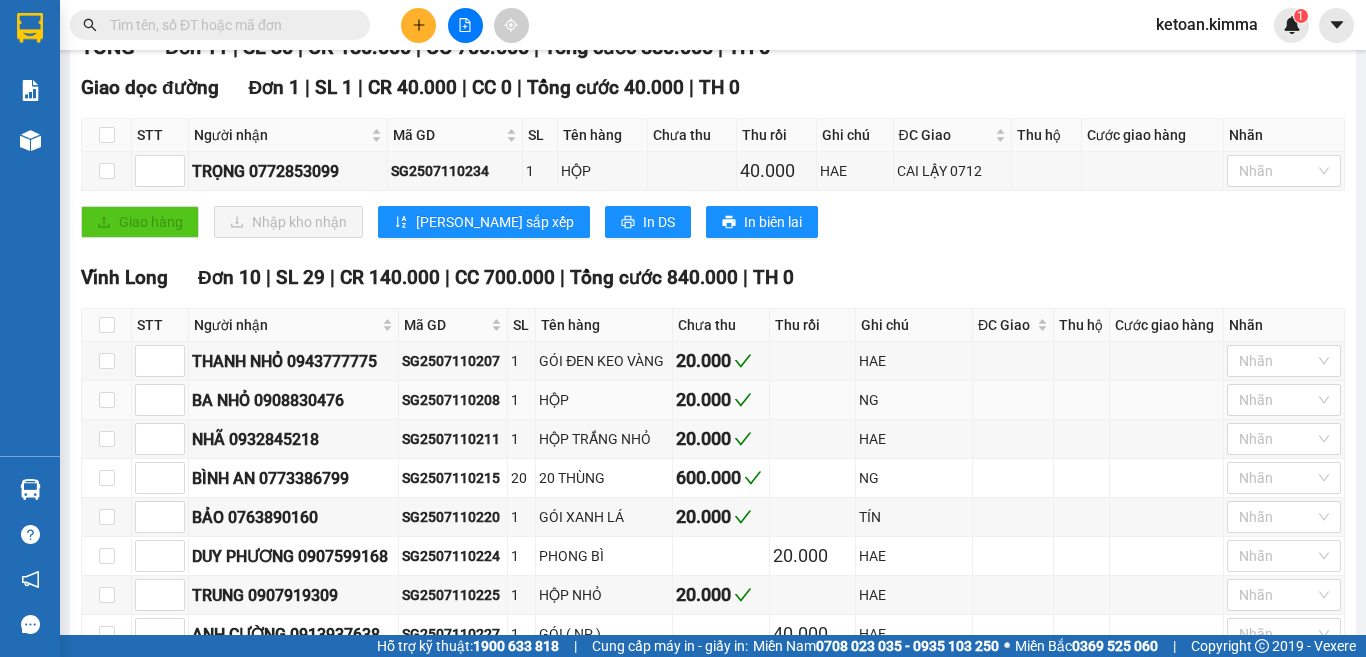 click on "SG2507110208" at bounding box center [453, 400] 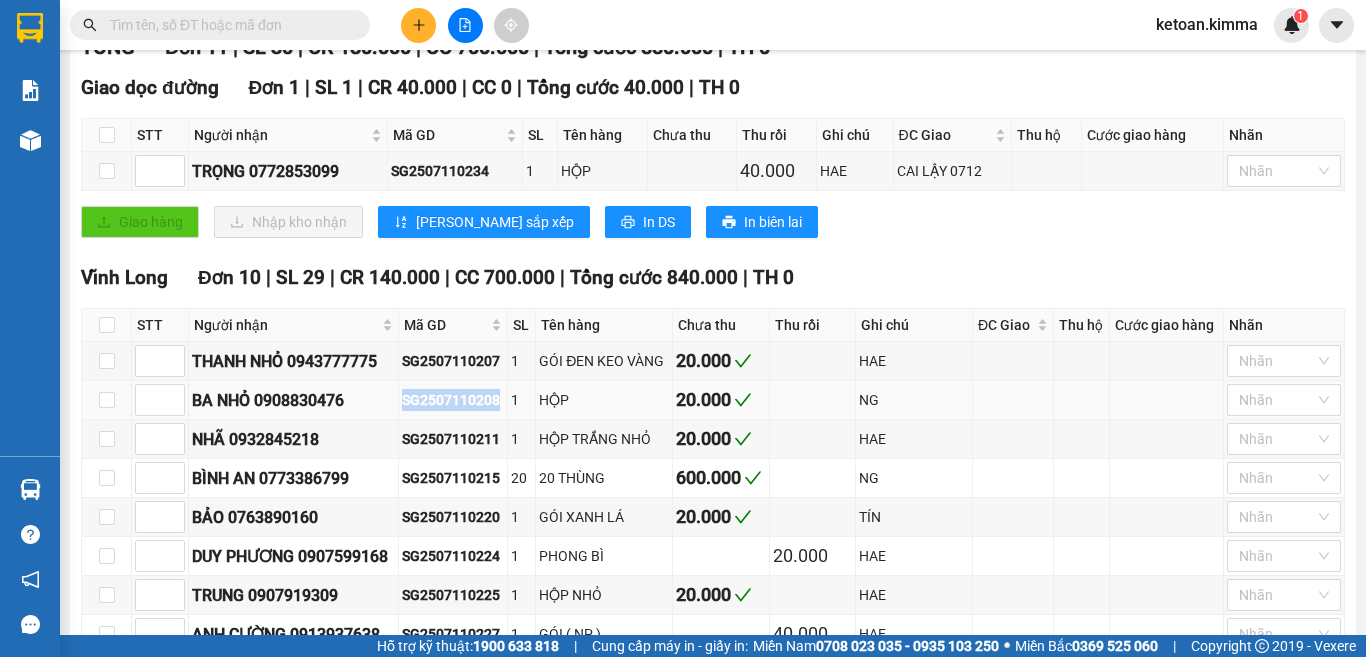 click on "SG2507110208" at bounding box center (453, 400) 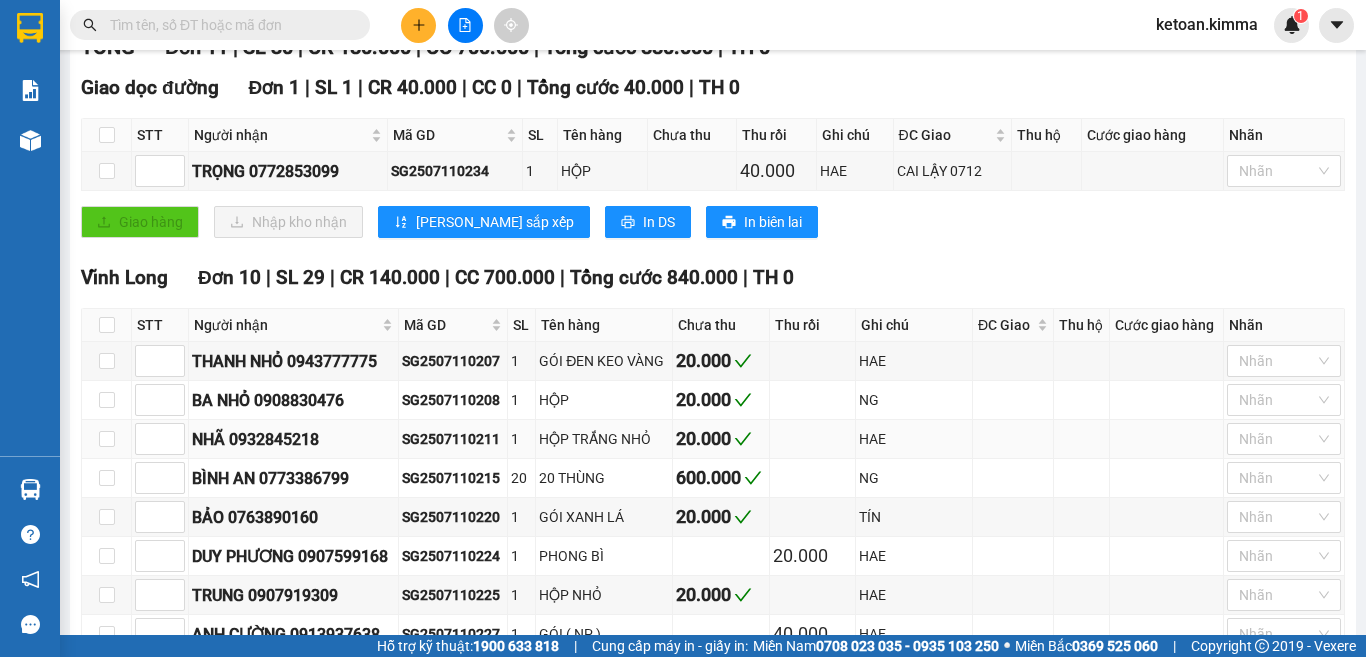 click on "SG2507110211" at bounding box center [453, 439] 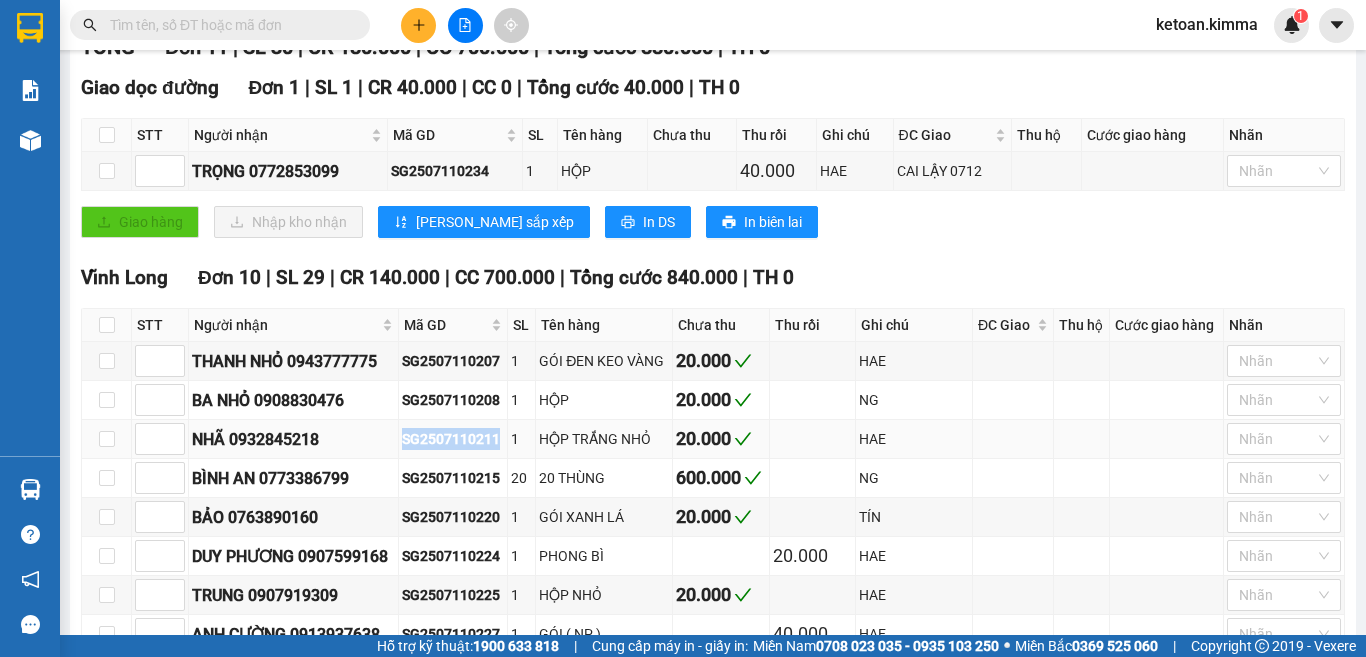 click on "SG2507110211" at bounding box center [453, 439] 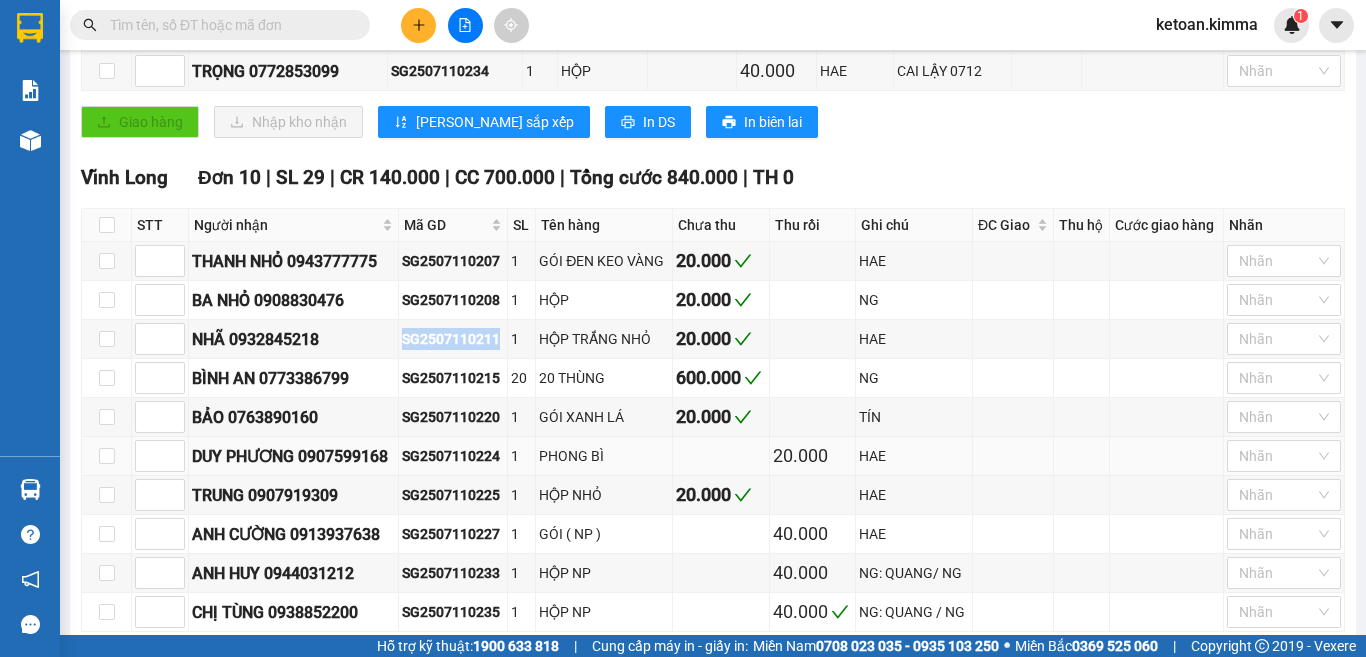 scroll, scrollTop: 500, scrollLeft: 0, axis: vertical 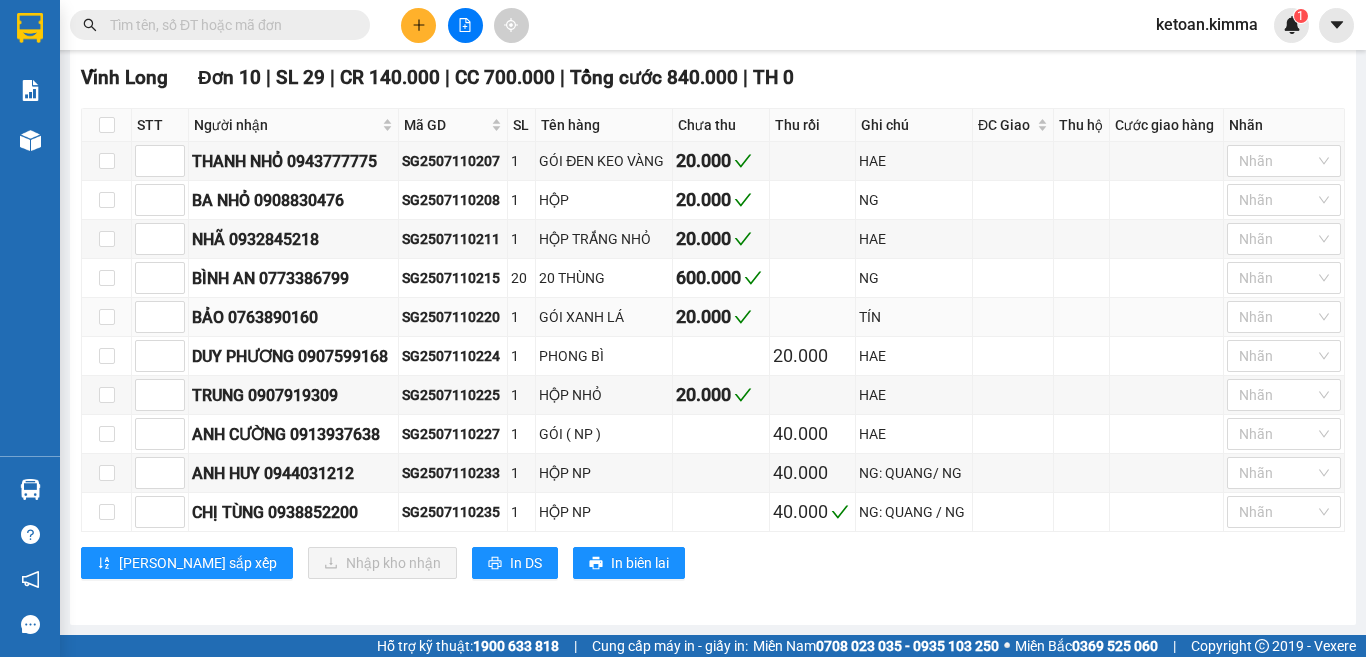 click on "SG2507110220" at bounding box center [453, 317] 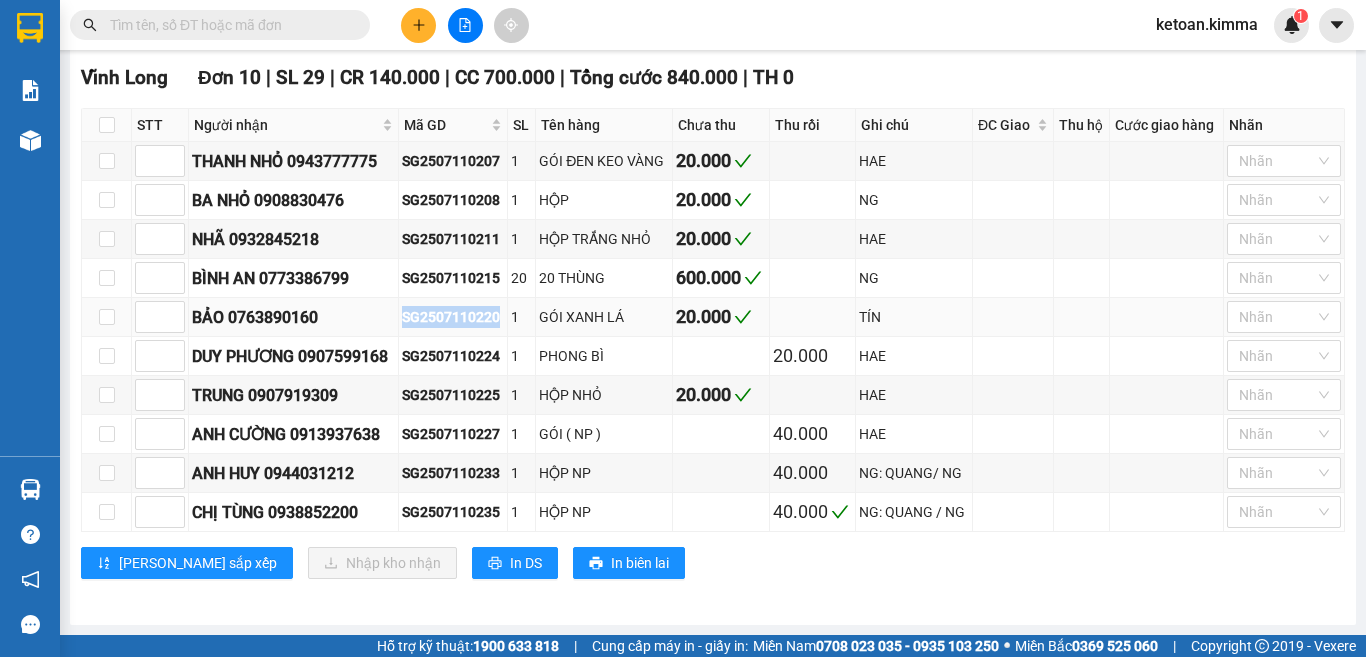 click on "SG2507110220" at bounding box center [453, 317] 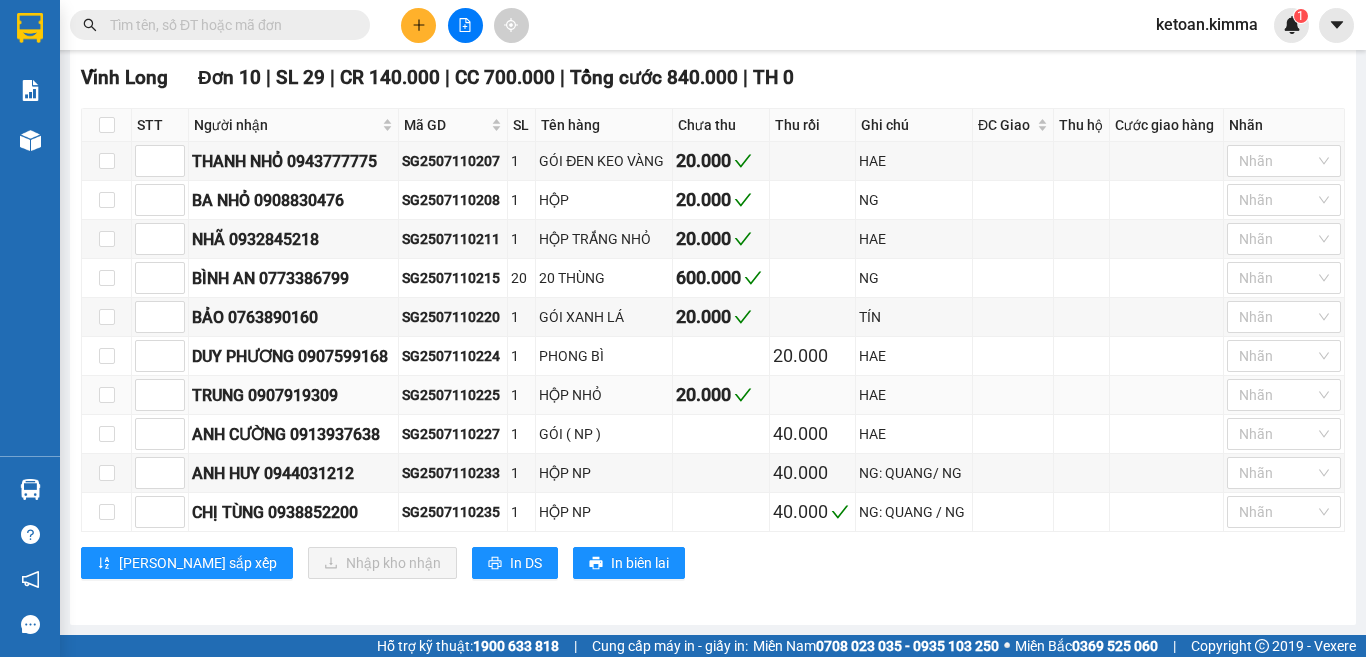 click on "SG2507110225" at bounding box center (453, 395) 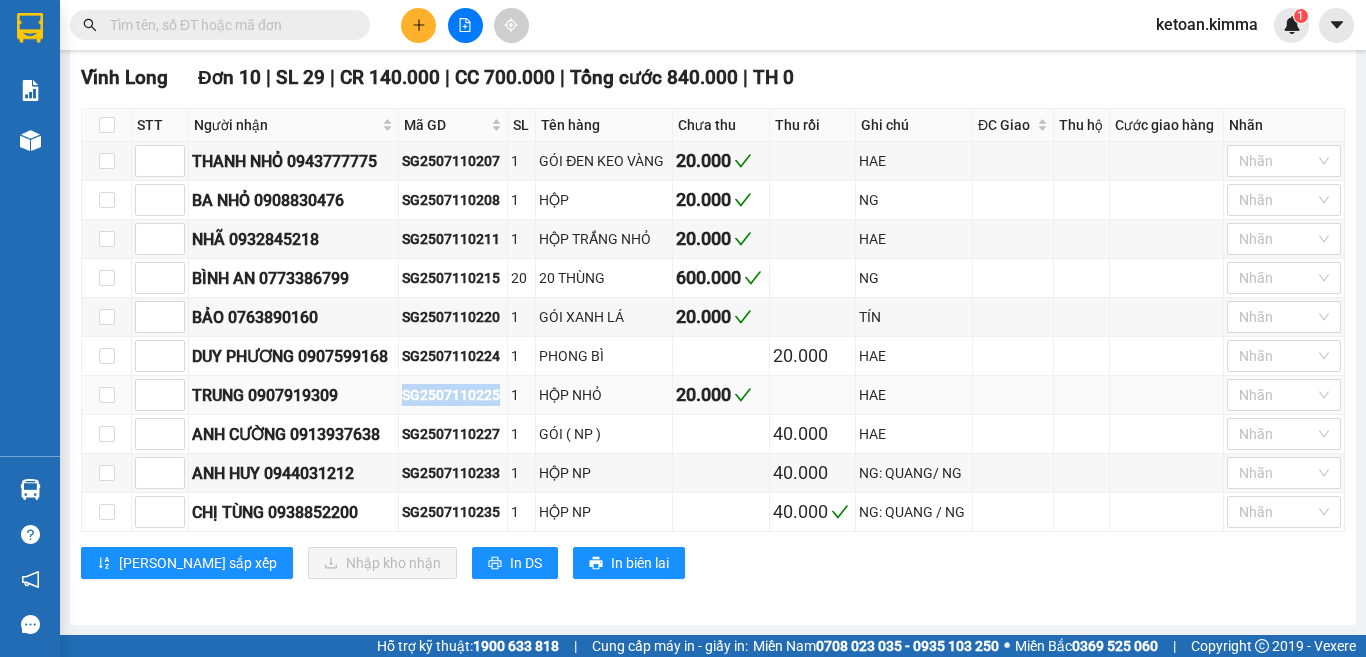 click on "SG2507110225" at bounding box center [453, 395] 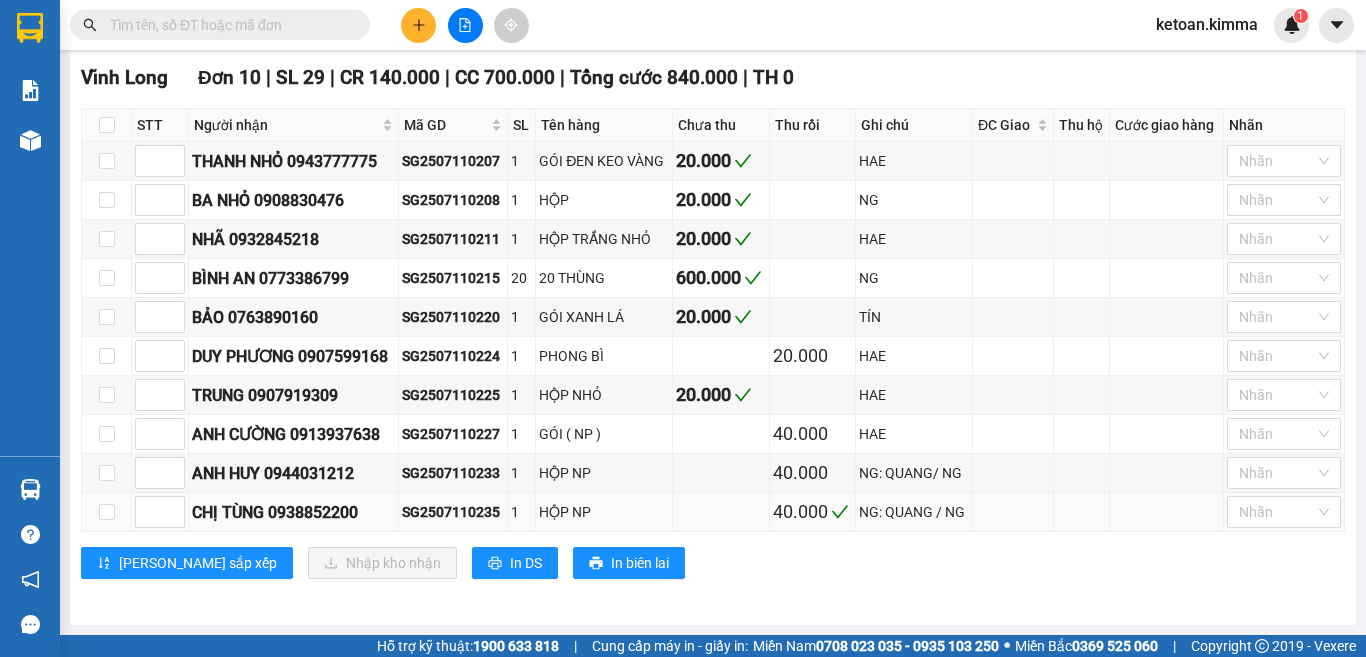 click on "SG2507110235" at bounding box center (453, 512) 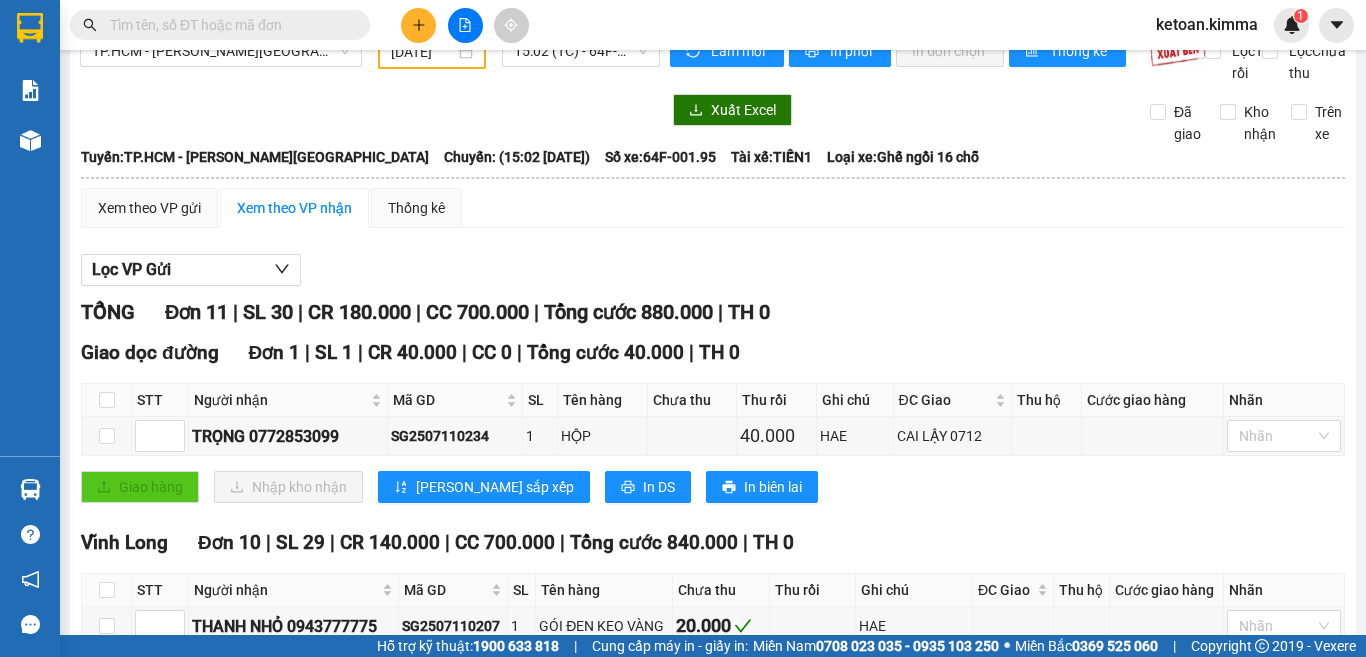 scroll, scrollTop: 0, scrollLeft: 0, axis: both 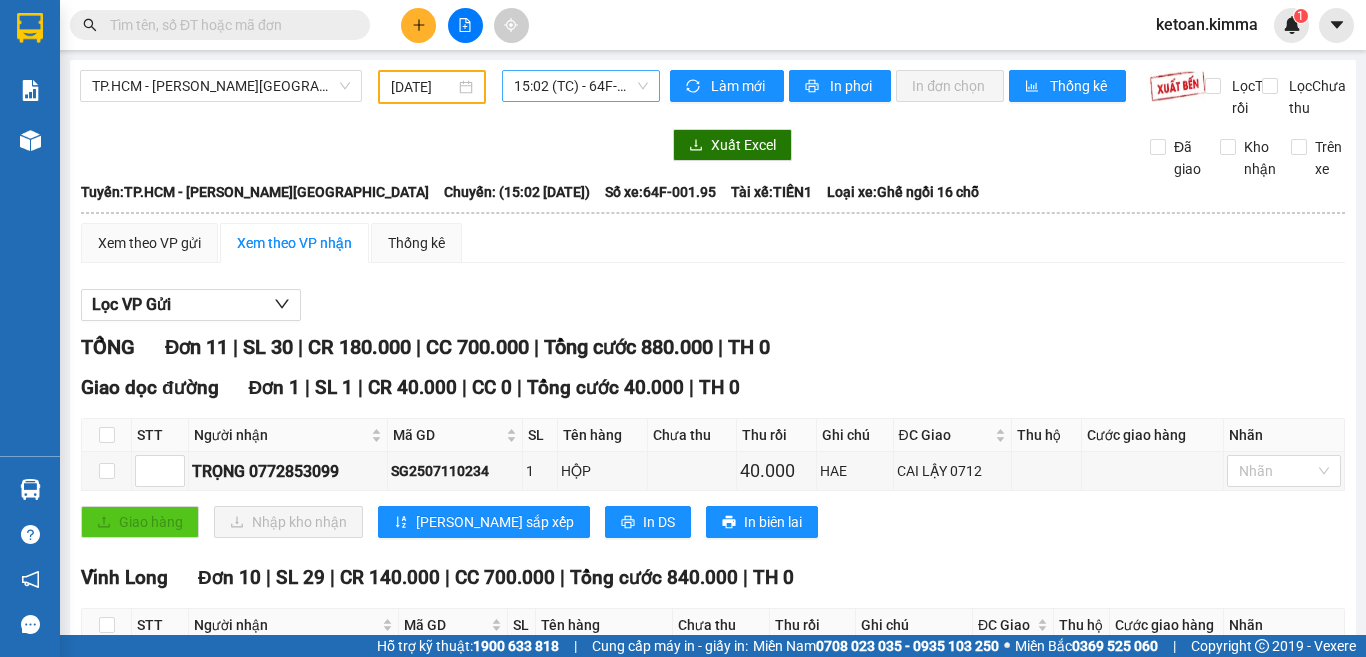 click on "15:02   (TC)   - 64F-001.95" at bounding box center [581, 86] 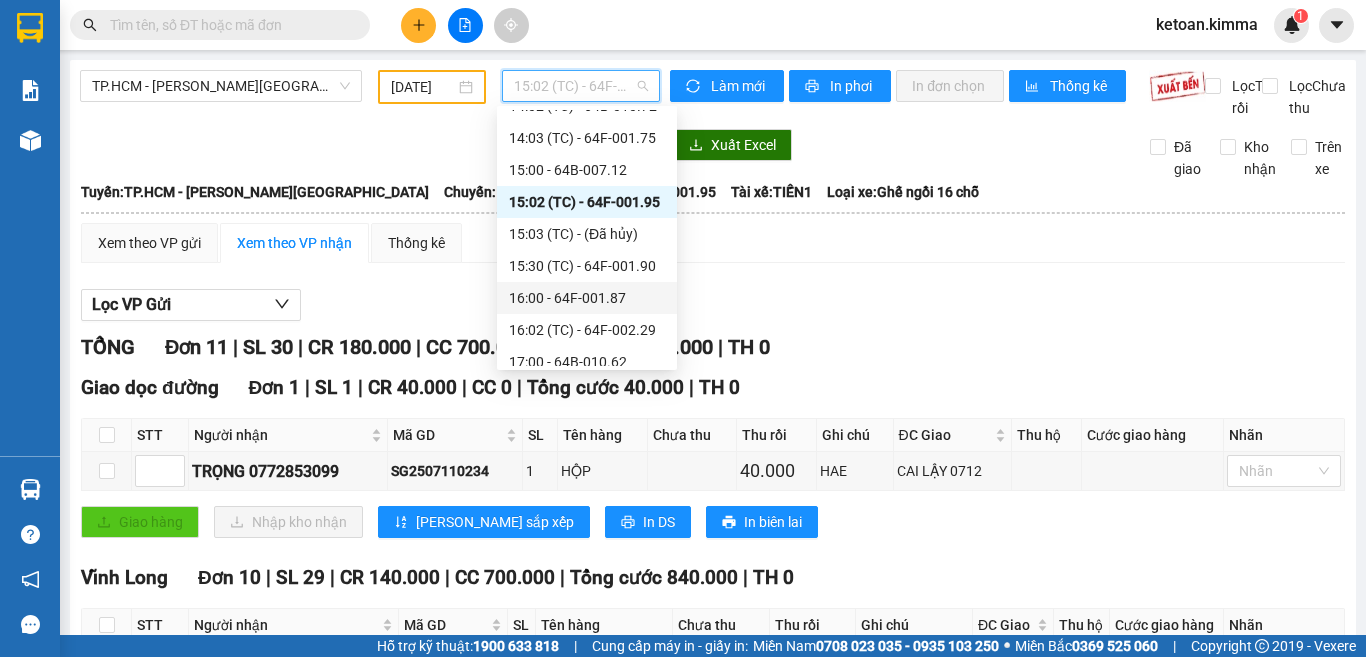 click on "16:00     - 64F-001.87" at bounding box center (587, 298) 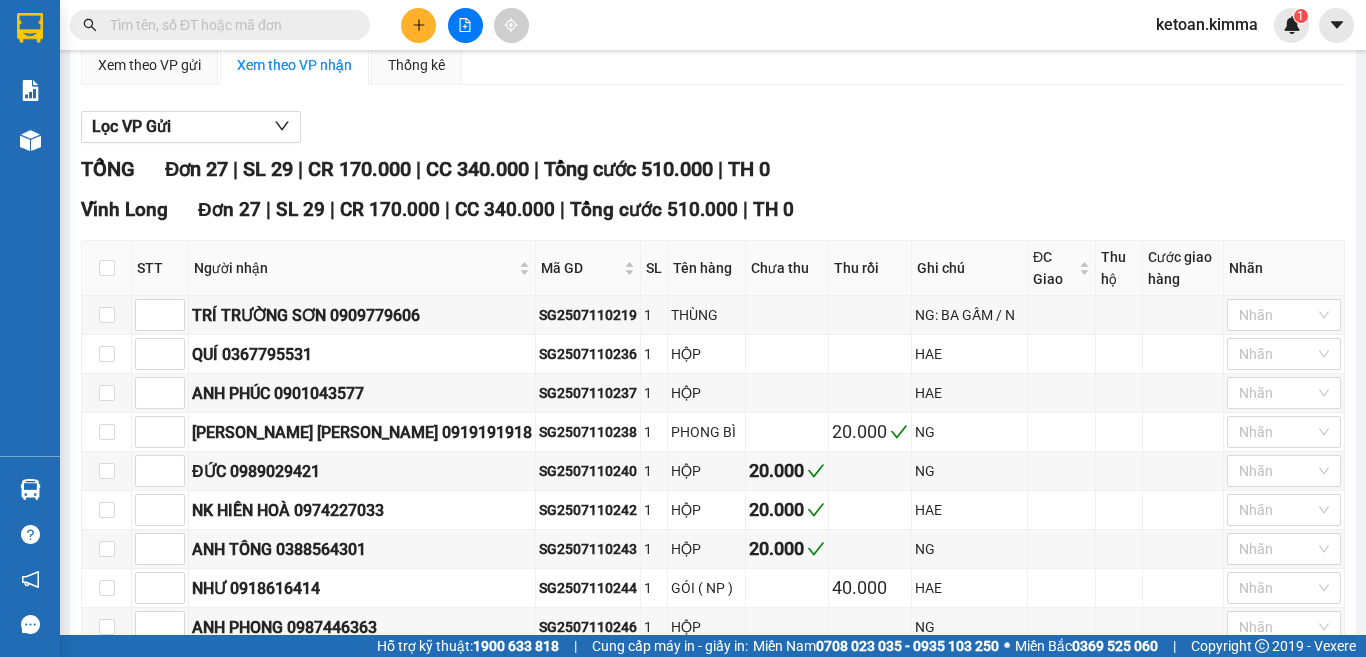 scroll, scrollTop: 0, scrollLeft: 0, axis: both 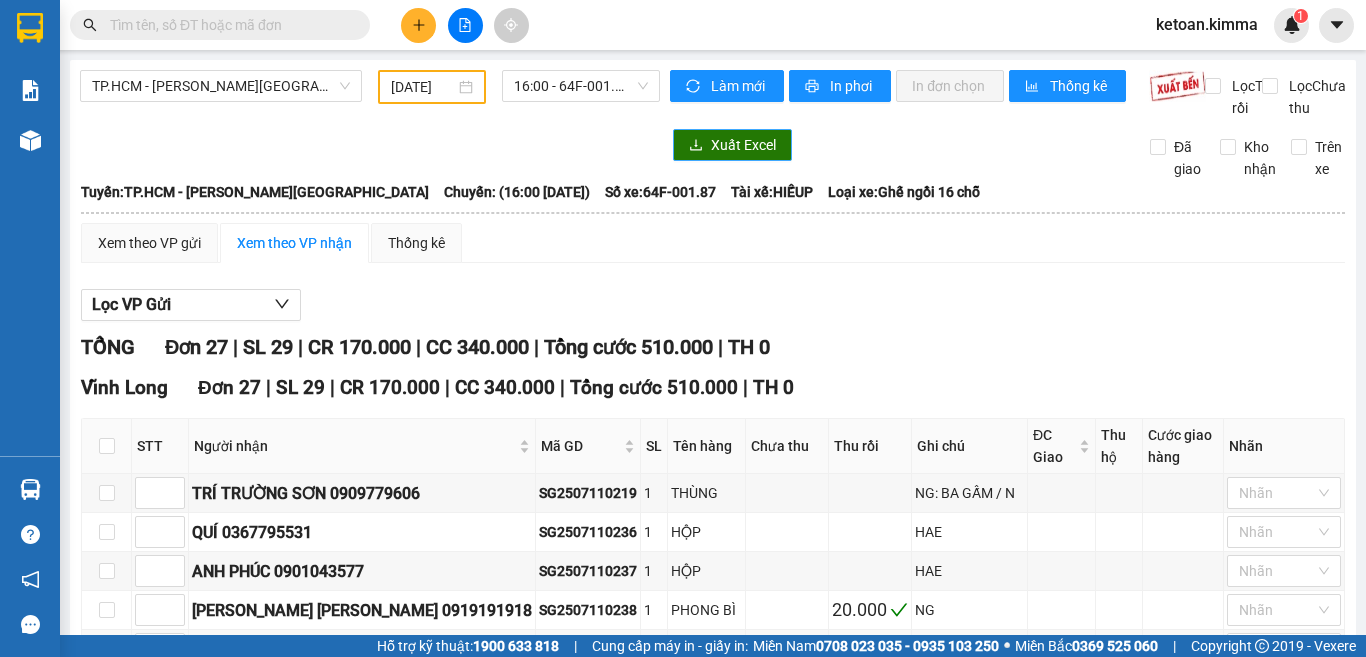 click on "Xuất Excel" at bounding box center (743, 145) 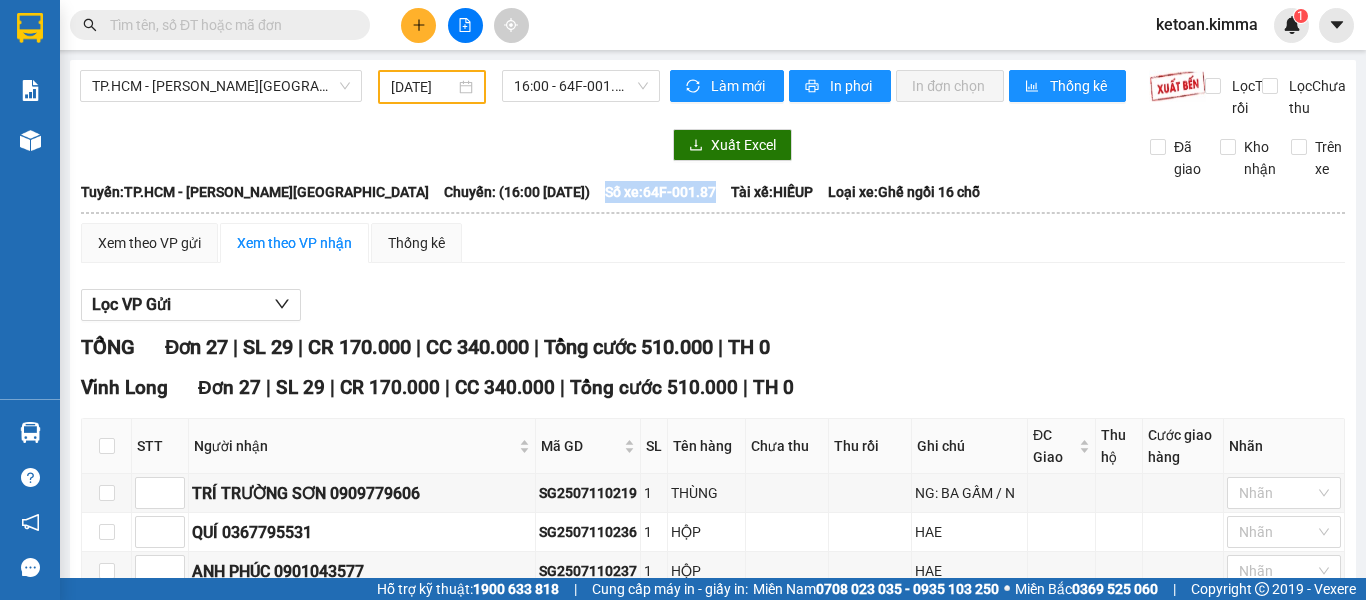 drag, startPoint x: 482, startPoint y: 216, endPoint x: 597, endPoint y: 215, distance: 115.00435 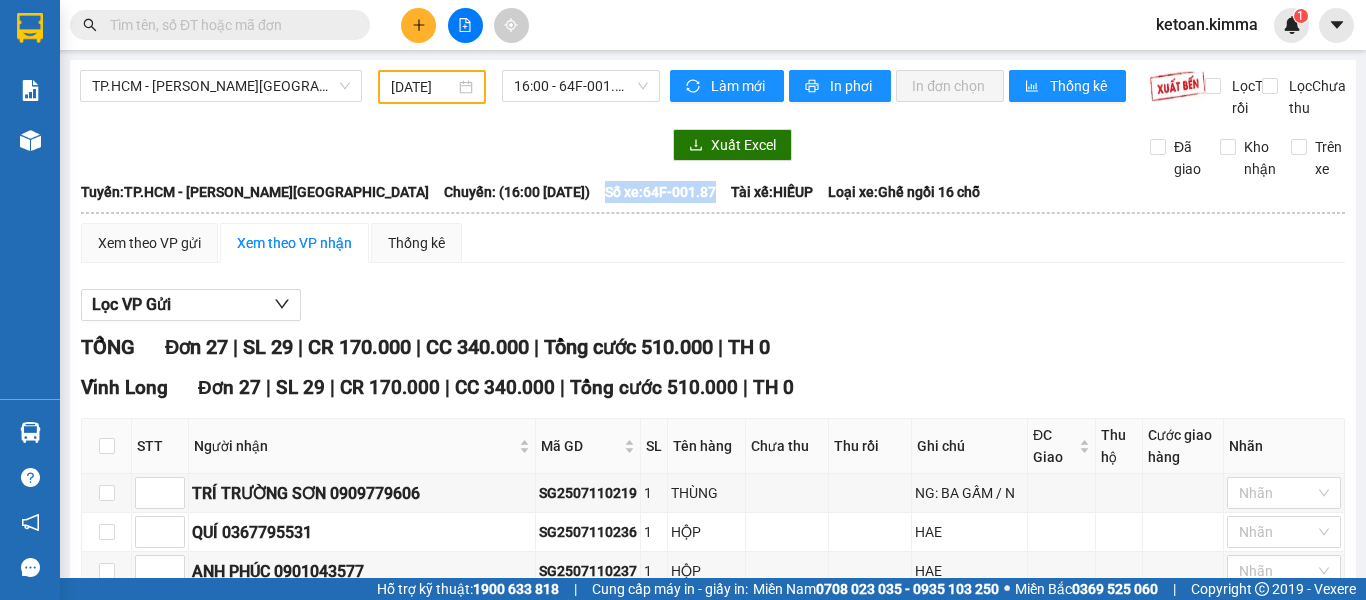click on "[PERSON_NAME]:  TP.HCM - [PERSON_NAME][GEOGRAPHIC_DATA][PERSON_NAME]:   (16:00 [DATE]) Số xe:  64F-001.87 Tài xế:  HIẾUP [PERSON_NAME] xe:  Ghế ngồi 16 chỗ" at bounding box center (713, 192) 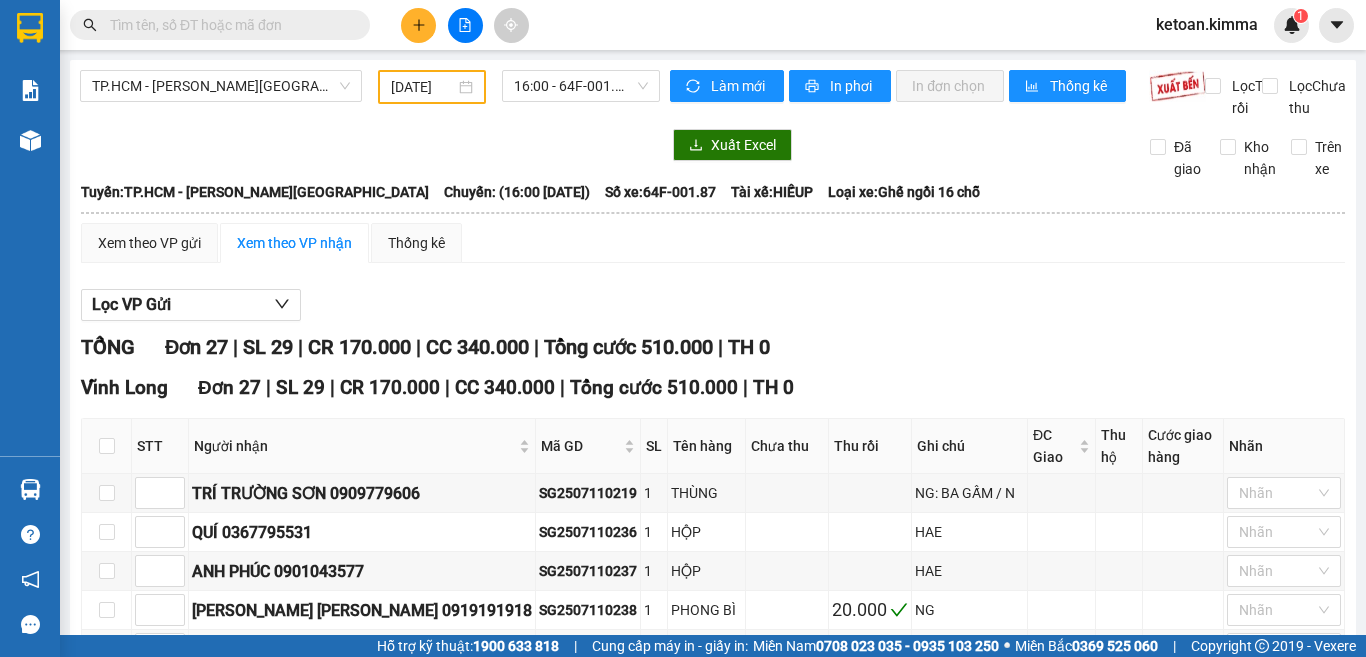 click on "TP.HCM - [PERSON_NAME] Long [DATE] 16:00     - 64F-001.87  [PERSON_NAME] mới In phơi In [PERSON_NAME] Thống kê Lọc  Thu rồi Lọc  Chưa thu Xuất Excel Đã giao [PERSON_NAME] Trên xe [PERSON_NAME] Mã   0270 3823 665 , 0270 3828 818 , 0270 3825 326   107-109, Đường 2/9 P.1, [PERSON_NAME][GEOGRAPHIC_DATA][PERSON_NAME] HÀNG 08:17 [DATE] [GEOGRAPHIC_DATA]:  TP.HCM - [PERSON_NAME][GEOGRAPHIC_DATA][PERSON_NAME]:   (16:00 [DATE]) Tài xế:  HIẾUP   Số xe:  64F-001.87 [PERSON_NAME] xe:  Ghế ngồi 16 [PERSON_NAME][GEOGRAPHIC_DATA]:  [GEOGRAPHIC_DATA]HCM - [PERSON_NAME][GEOGRAPHIC_DATA][PERSON_NAME]:   (16:00 [DATE]) Số xe:  64F-001.87 Tài xế:  HIẾUP [PERSON_NAME] xe:  Ghế ngồi 16 chỗ Xem theo VP gửi Xem theo [PERSON_NAME] Thống kê Lọc VP Gửi [PERSON_NAME]   27 | SL   29 | CR   170.000 | CC   340.000 | [PERSON_NAME]   510.000 | TH   0 [PERSON_NAME] [GEOGRAPHIC_DATA]   27 | SL   29 | CR   170.000 | CC   340.000 | [PERSON_NAME]   510.000 | TH   0 STT Người [PERSON_NAME] Mã GD SL Tên hàng Chưa thu Thu rồi Ghi chú ĐC Giao Thu hộ Cước giao hàng [PERSON_NAME] [PERSON_NAME]                             1 THÙNG" at bounding box center [713, 870] 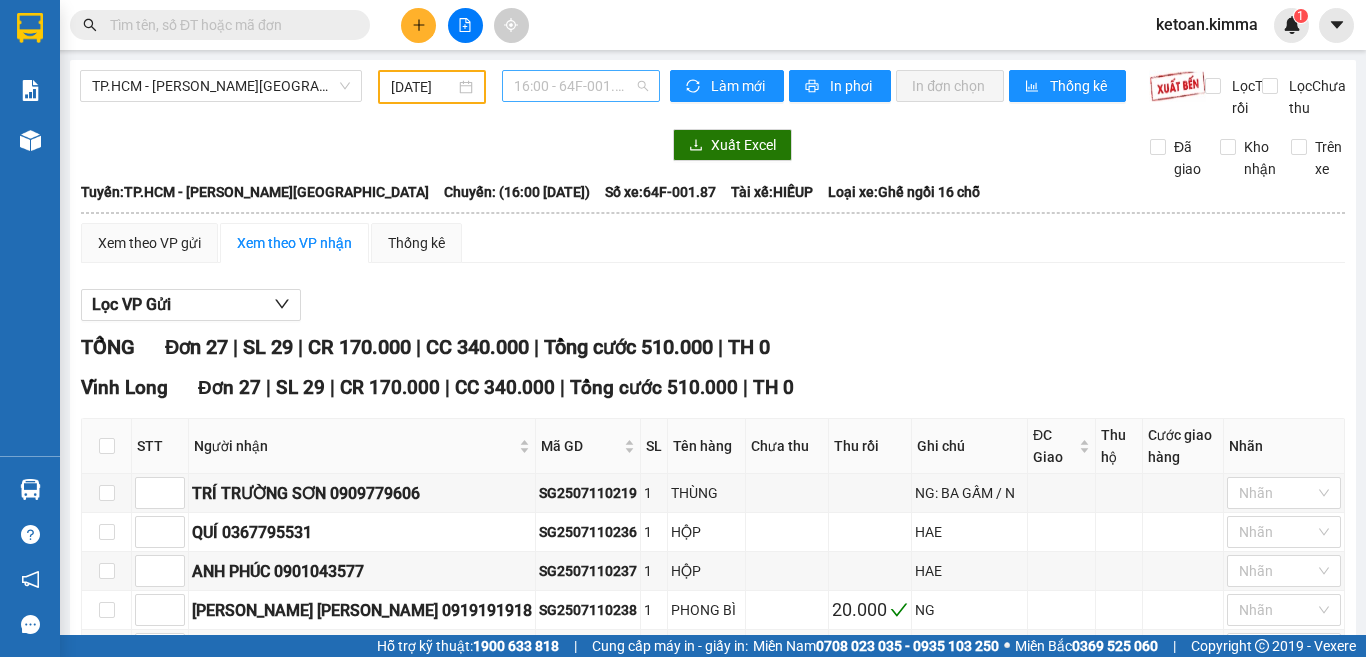 click on "16:00     - 64F-001.87" at bounding box center [581, 86] 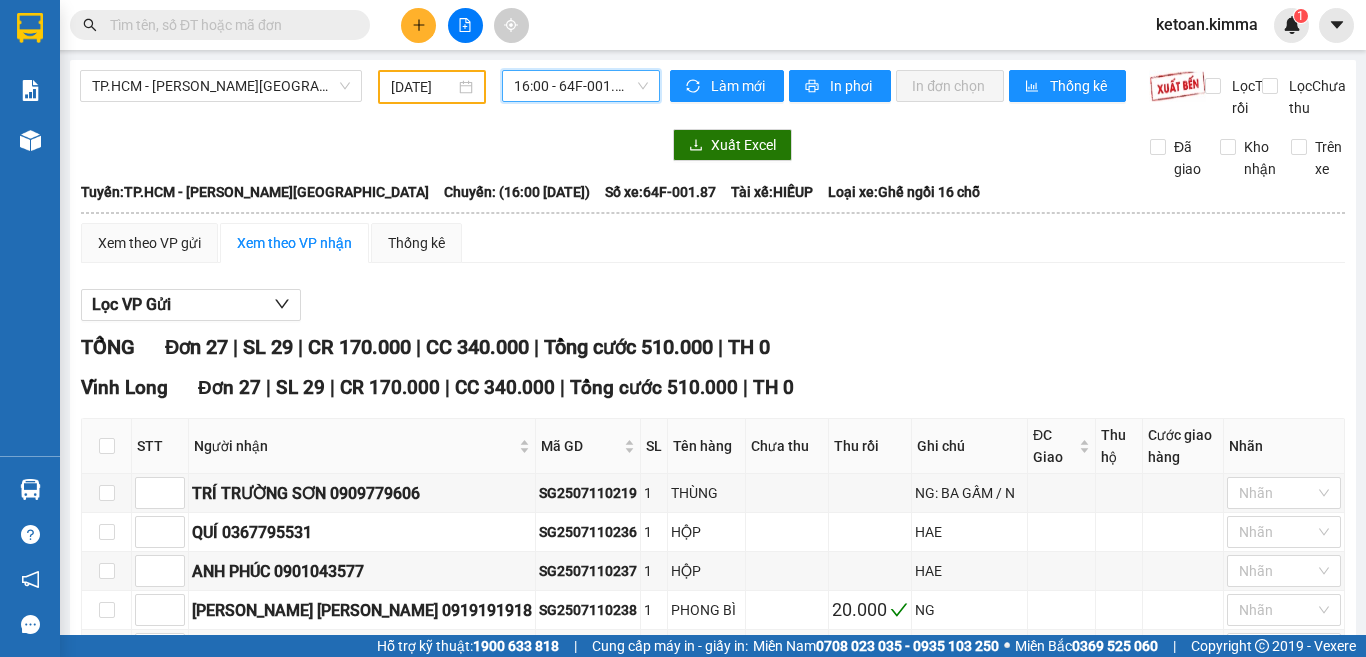 click on "16:00     - 64F-001.87" at bounding box center [581, 86] 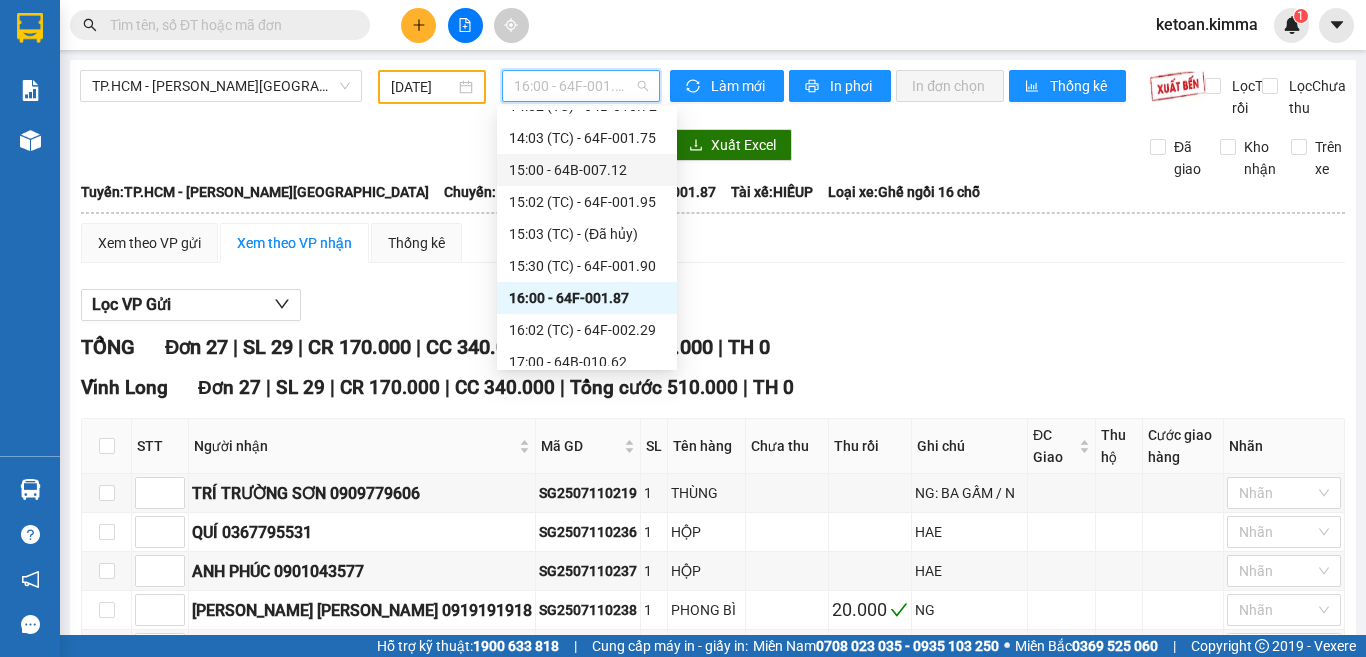 click on "TP.HCM - [PERSON_NAME] Long [DATE] 16:00     - 64F-001.87  [PERSON_NAME] mới In phơi In [PERSON_NAME] Thống kê Lọc  Thu rồi Lọc  Chưa thu Xuất Excel Đã giao [PERSON_NAME] Trên xe [PERSON_NAME] Mã   0270 3823 665 , 0270 3828 818 , 0270 3825 326   107-109, Đường 2/9 P.1, [PERSON_NAME][GEOGRAPHIC_DATA][PERSON_NAME] HÀNG 08:17 [DATE] [GEOGRAPHIC_DATA]:  TP.HCM - [PERSON_NAME][GEOGRAPHIC_DATA][PERSON_NAME]:   (16:00 [DATE]) Tài xế:  HIẾUP   Số xe:  64F-001.87 [PERSON_NAME] xe:  Ghế ngồi 16 [PERSON_NAME][GEOGRAPHIC_DATA]:  [GEOGRAPHIC_DATA]HCM - [PERSON_NAME][GEOGRAPHIC_DATA][PERSON_NAME]:   (16:00 [DATE]) Số xe:  64F-001.87 Tài xế:  HIẾUP [PERSON_NAME] xe:  Ghế ngồi 16 chỗ Xem theo VP gửi Xem theo [PERSON_NAME] Thống kê Lọc VP Gửi [PERSON_NAME]   27 | SL   29 | CR   170.000 | CC   340.000 | [PERSON_NAME]   510.000 | TH   0 [PERSON_NAME] [GEOGRAPHIC_DATA]   27 | SL   29 | CR   170.000 | CC   340.000 | [PERSON_NAME]   510.000 | TH   0 STT Người [PERSON_NAME] Mã GD SL Tên hàng Chưa thu Thu rồi Ghi chú ĐC Giao Thu hộ Cước giao hàng [PERSON_NAME] [PERSON_NAME]                             1 THÙNG" at bounding box center (713, 870) 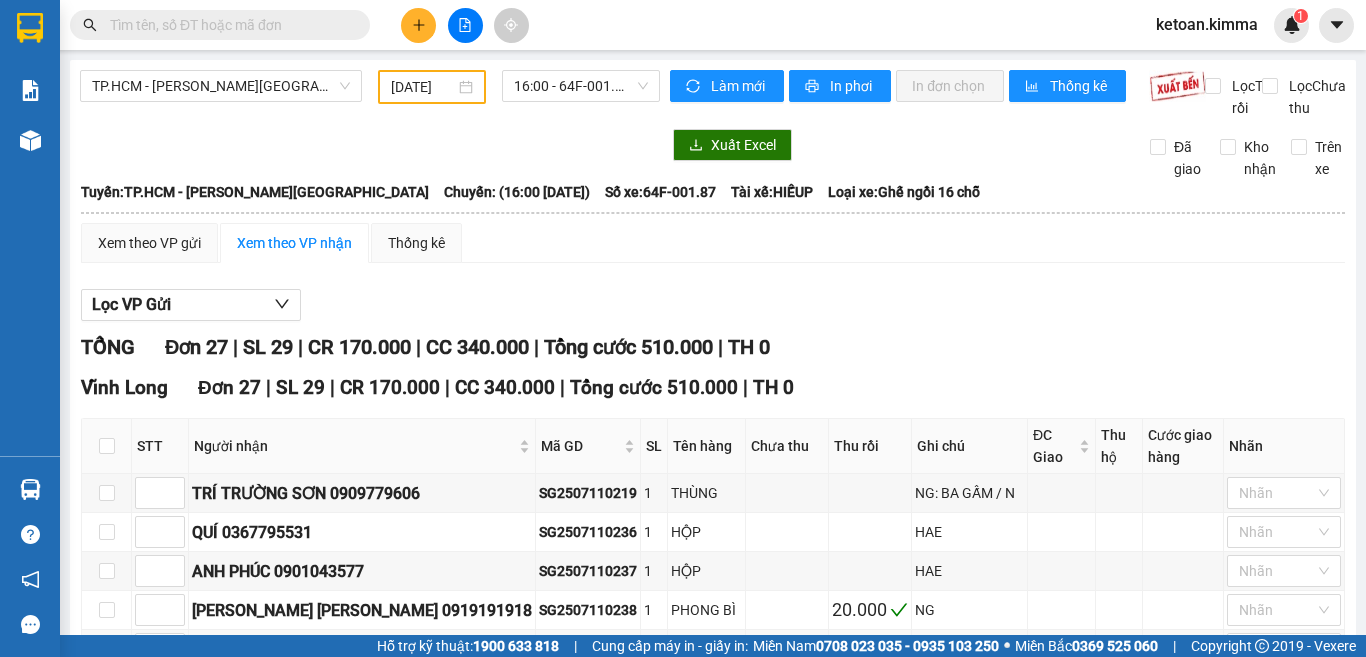 click on "[PERSON_NAME]   27 | SL   29 | CR   170.000 | CC   340.000 | [PERSON_NAME]   510.000 | TH   0" at bounding box center [713, 347] 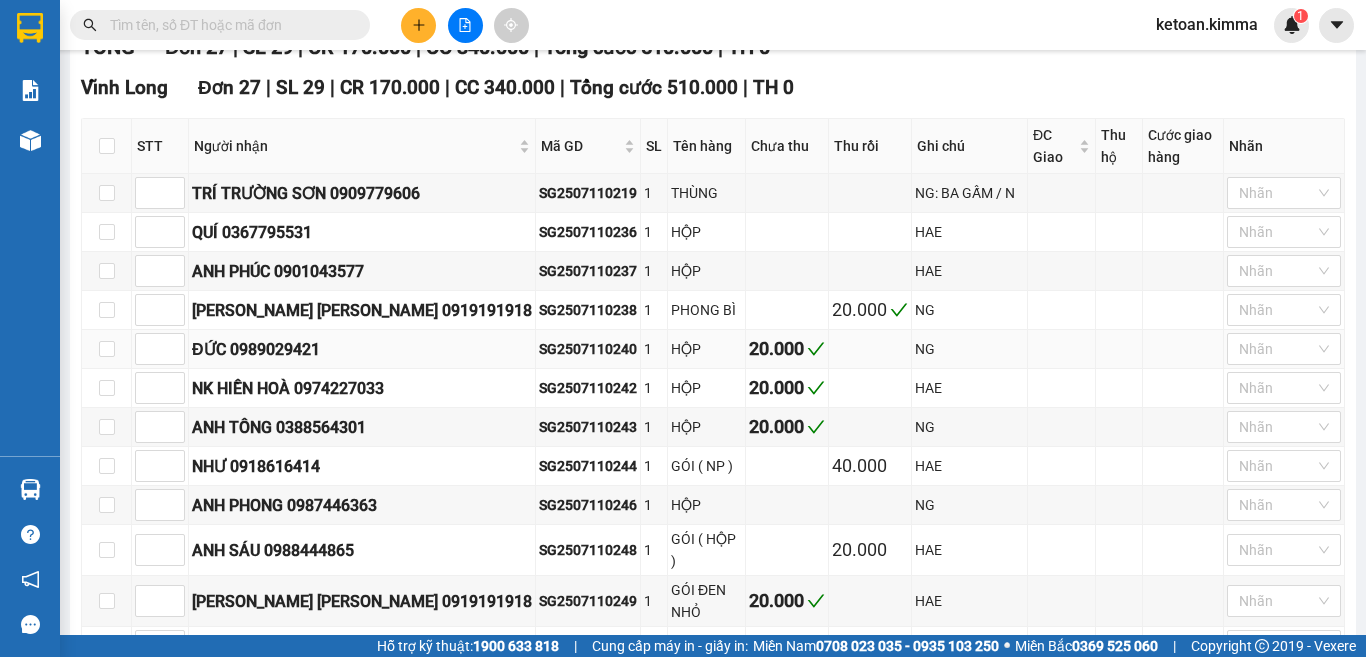 scroll, scrollTop: 400, scrollLeft: 0, axis: vertical 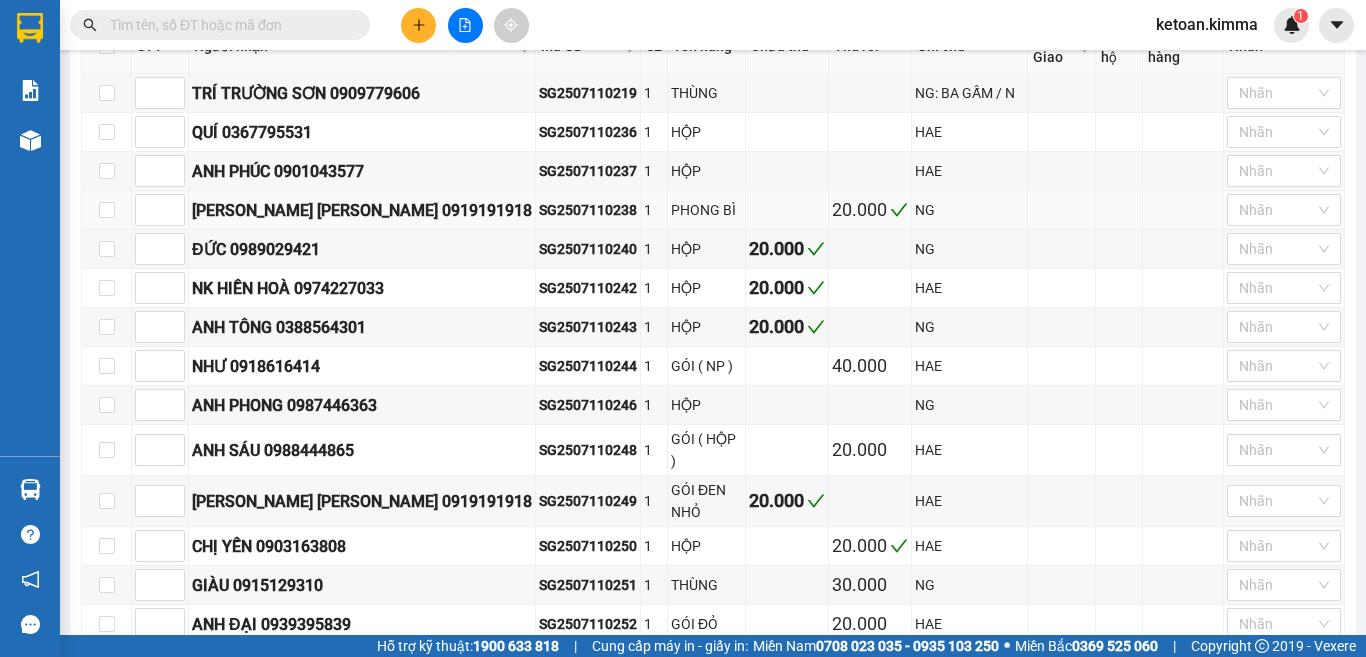 click on "SG2507110238" at bounding box center [588, 210] 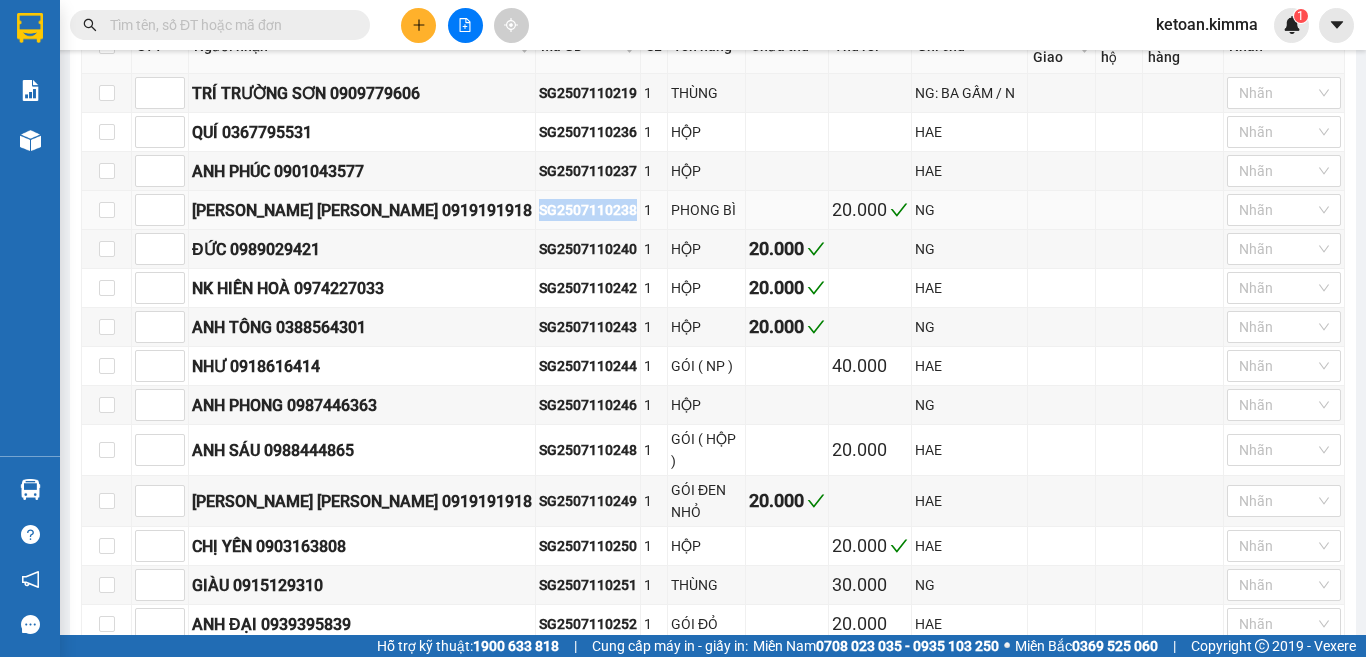 click on "SG2507110238" at bounding box center (588, 210) 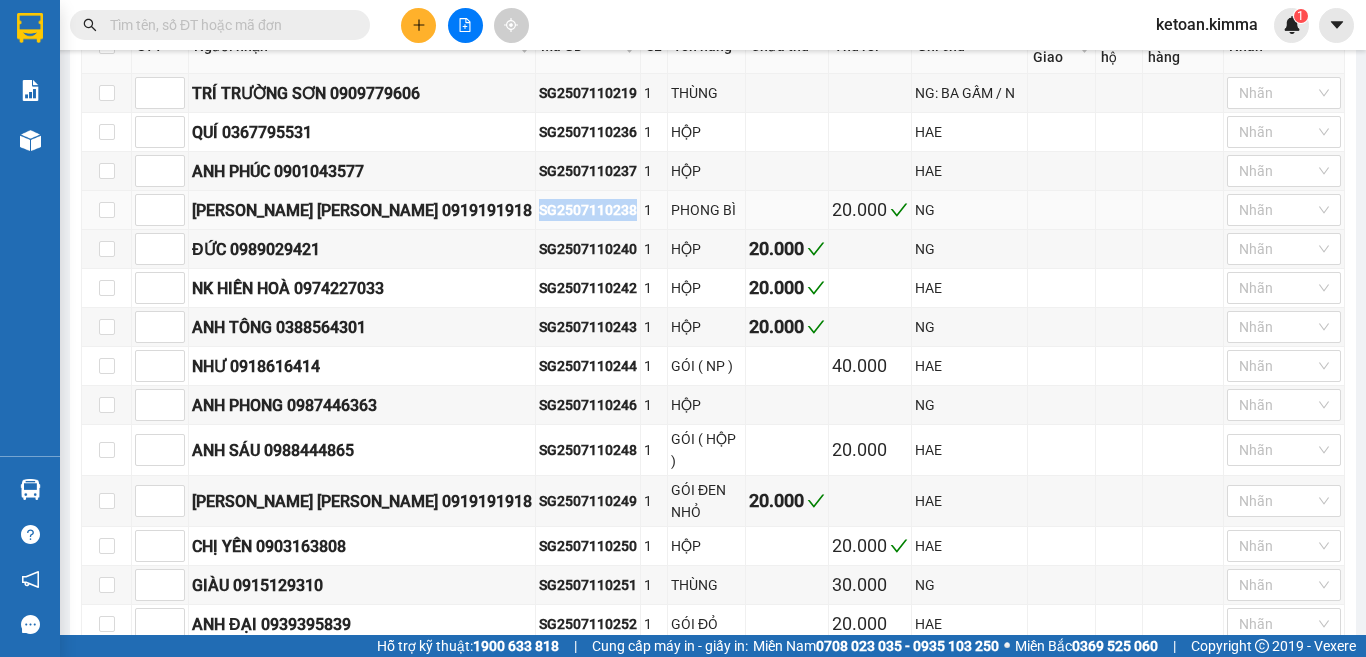 copy on "SG2507110238" 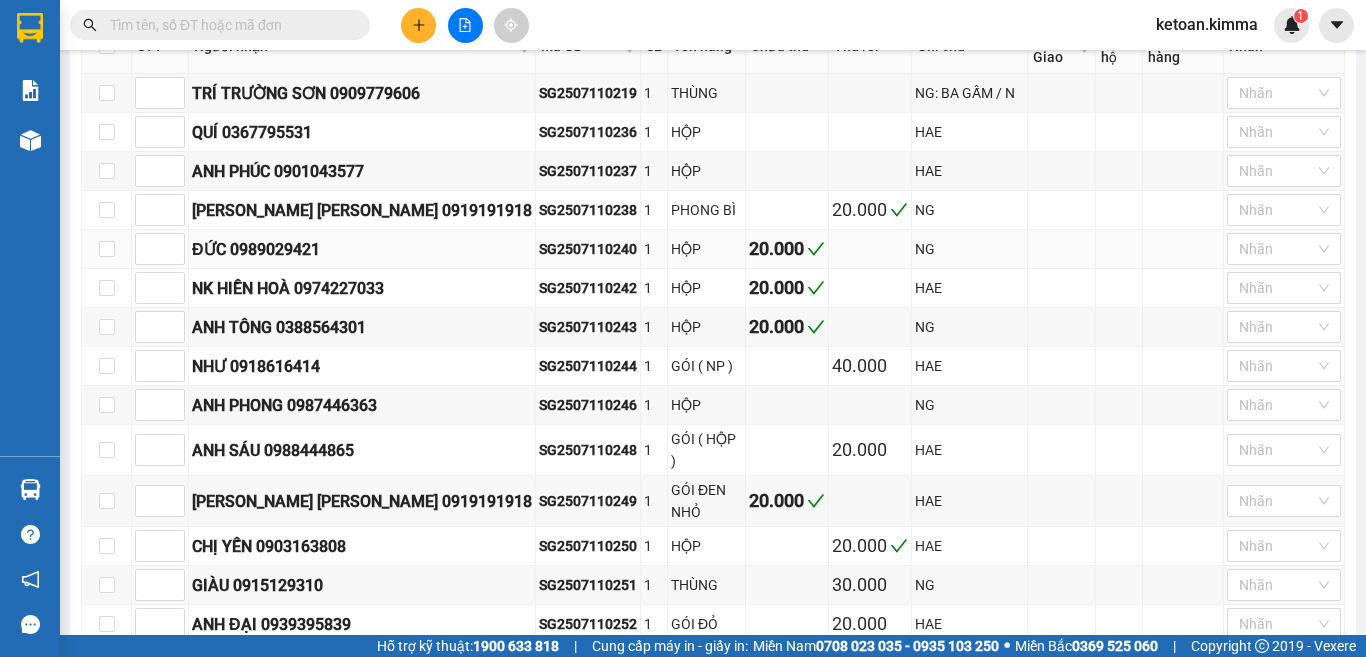 click on "SG2507110240" at bounding box center (588, 249) 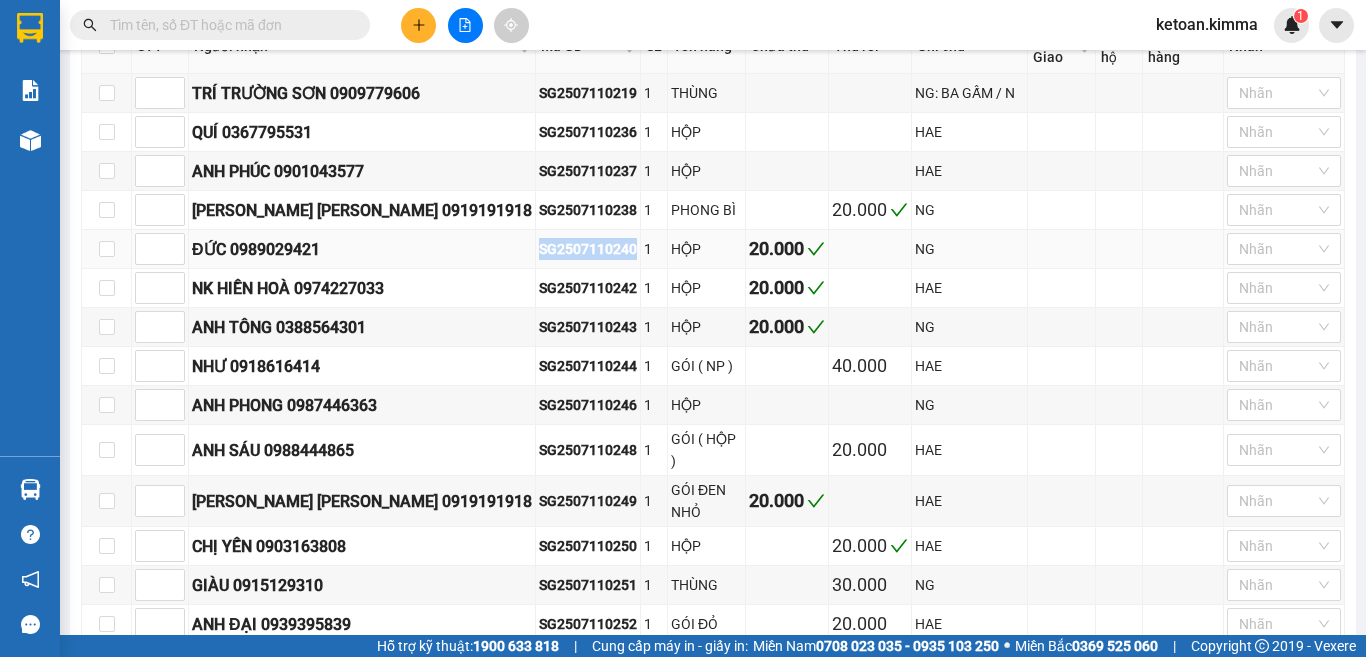 copy on "SG2507110240" 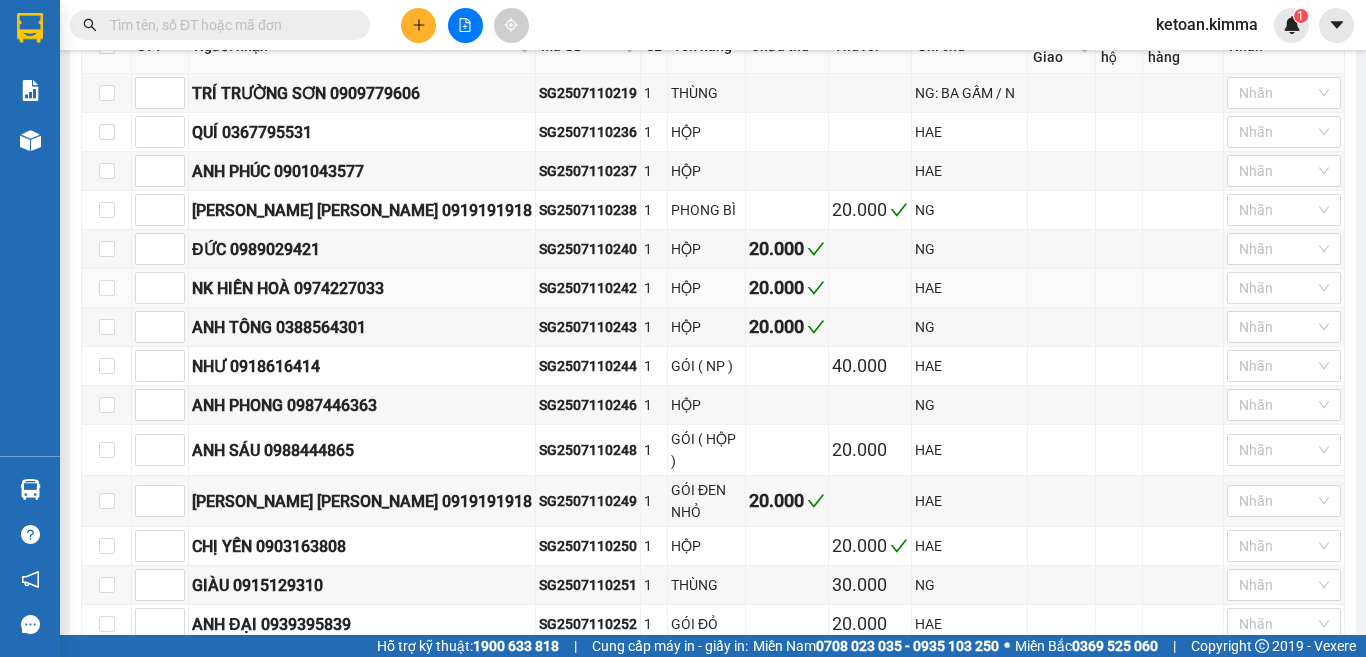 click on "SG2507110242" at bounding box center [588, 288] 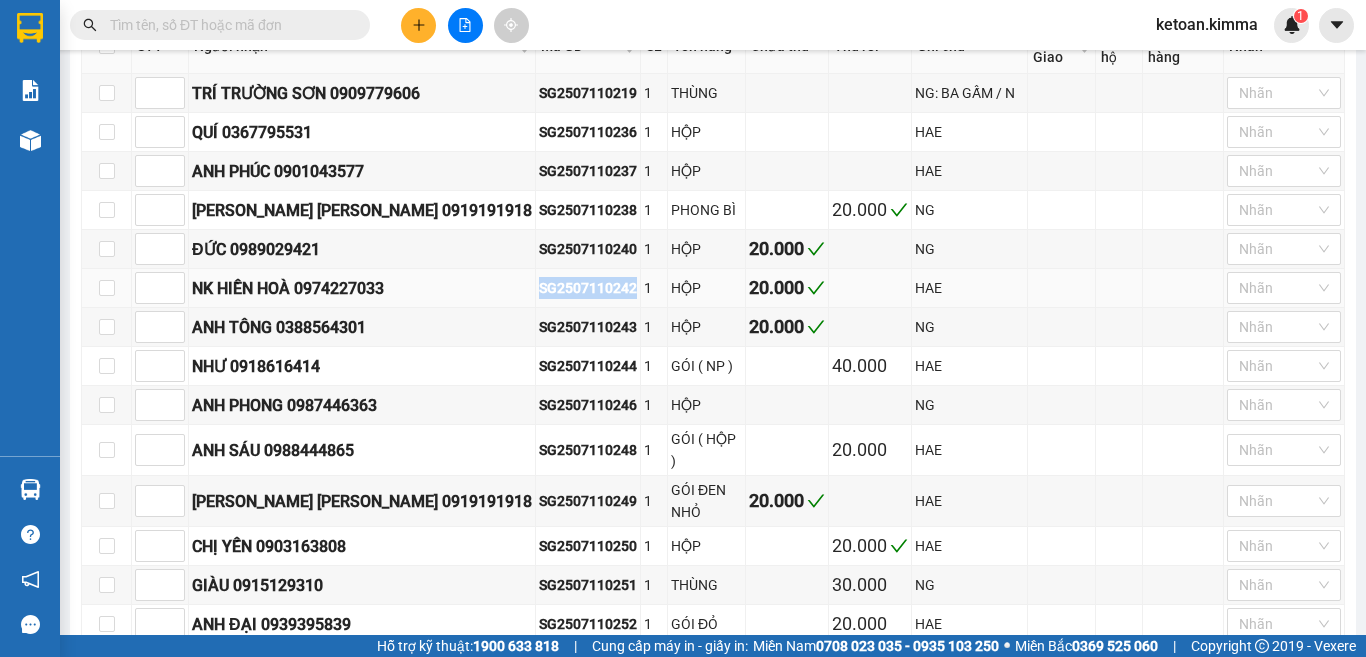 click on "SG2507110242" at bounding box center (588, 288) 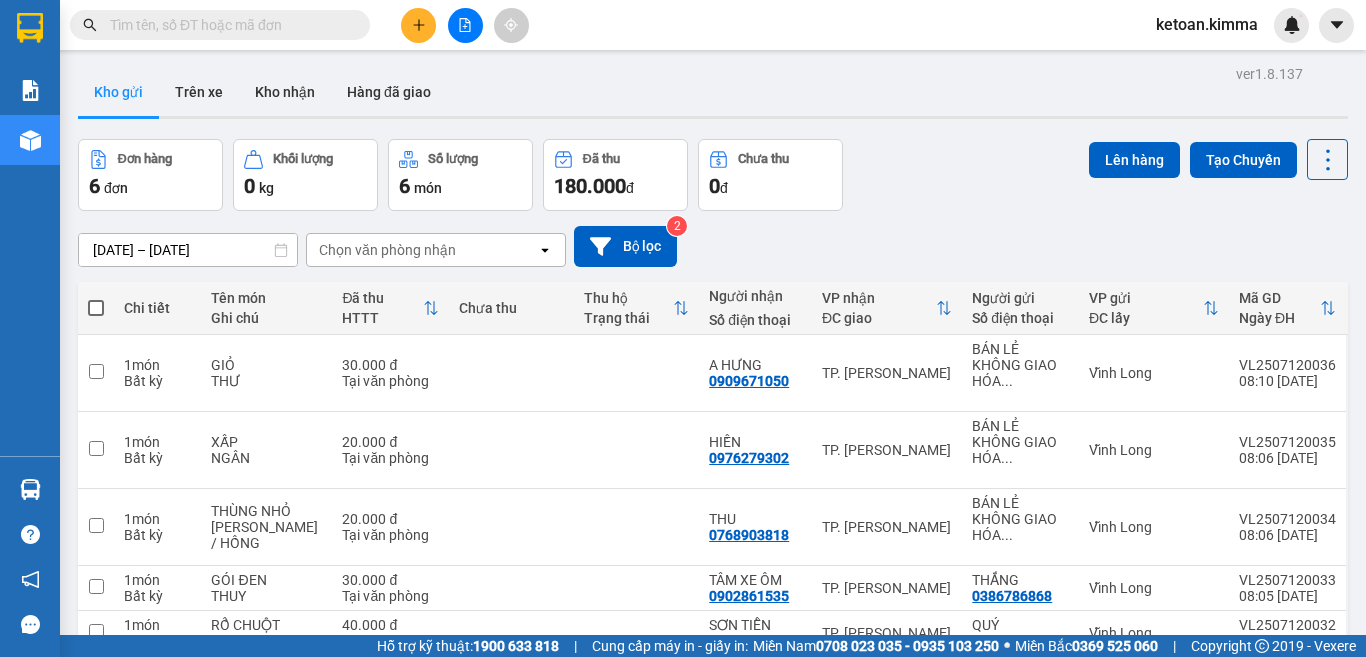 scroll, scrollTop: 0, scrollLeft: 0, axis: both 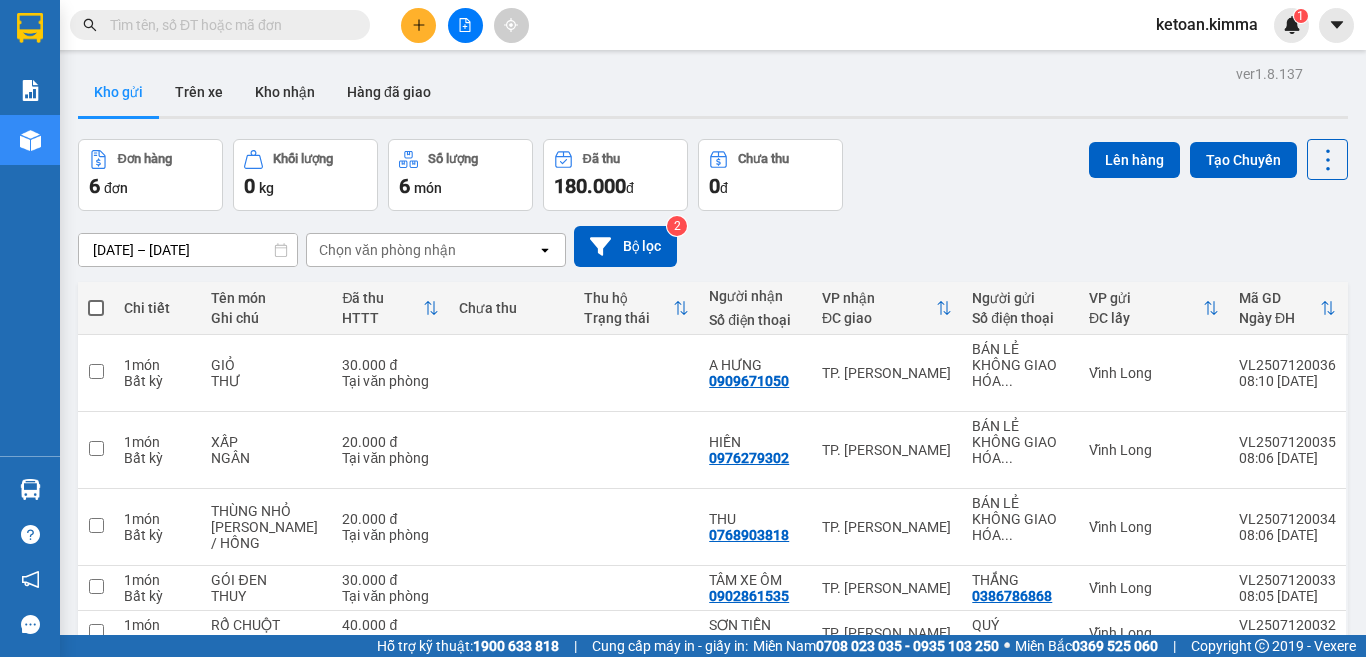 click at bounding box center [228, 25] 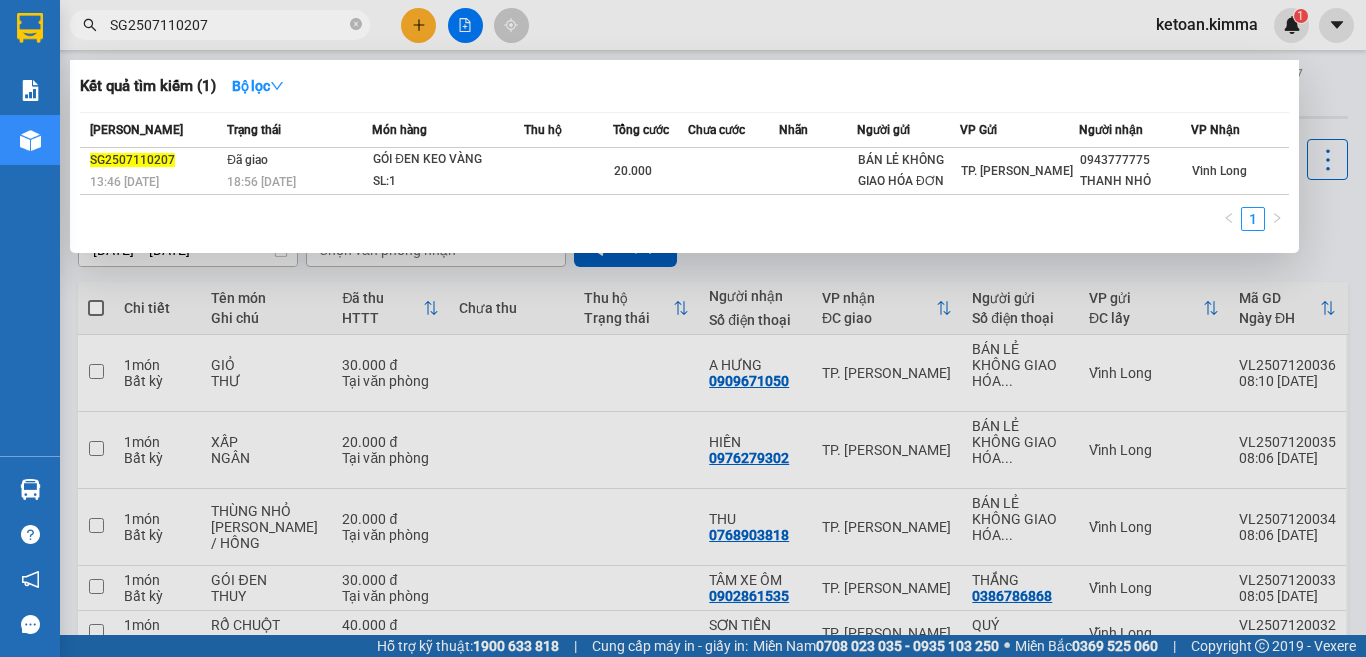 click on "SG2507110207" at bounding box center [228, 25] 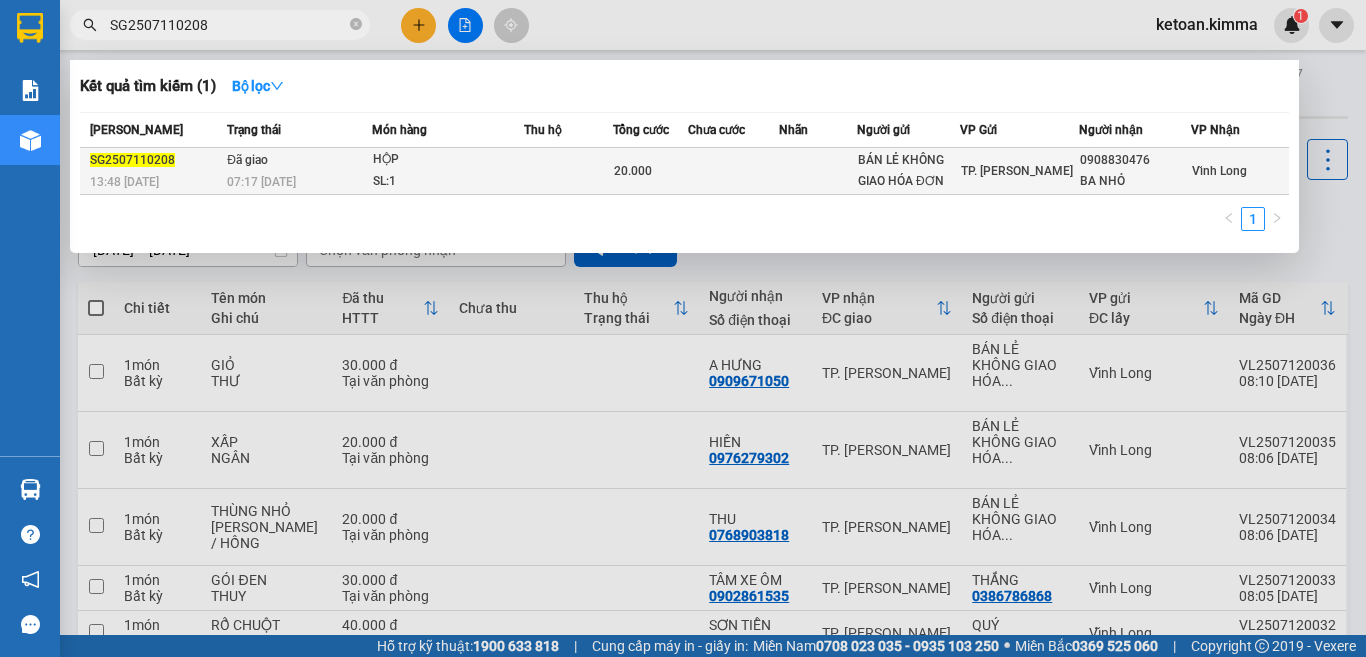 type on "SG2507110208" 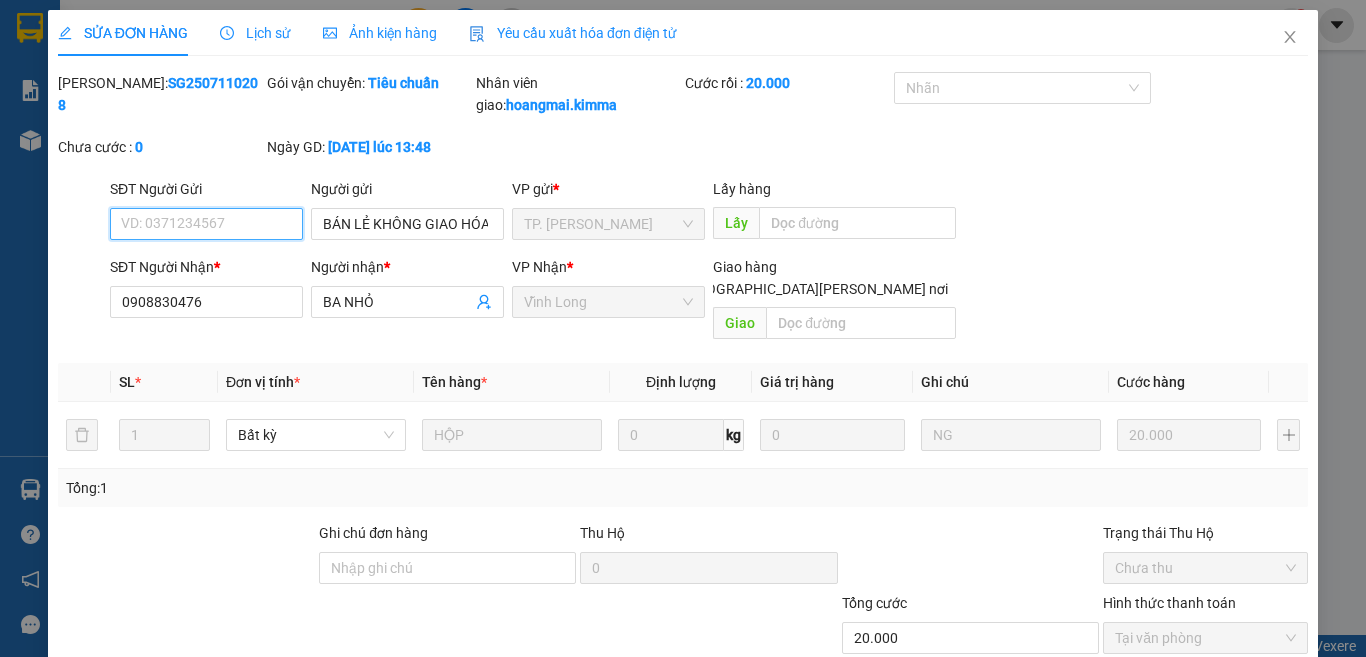 type on "BÁN LẺ KHÔNG GIAO HÓA ĐƠN" 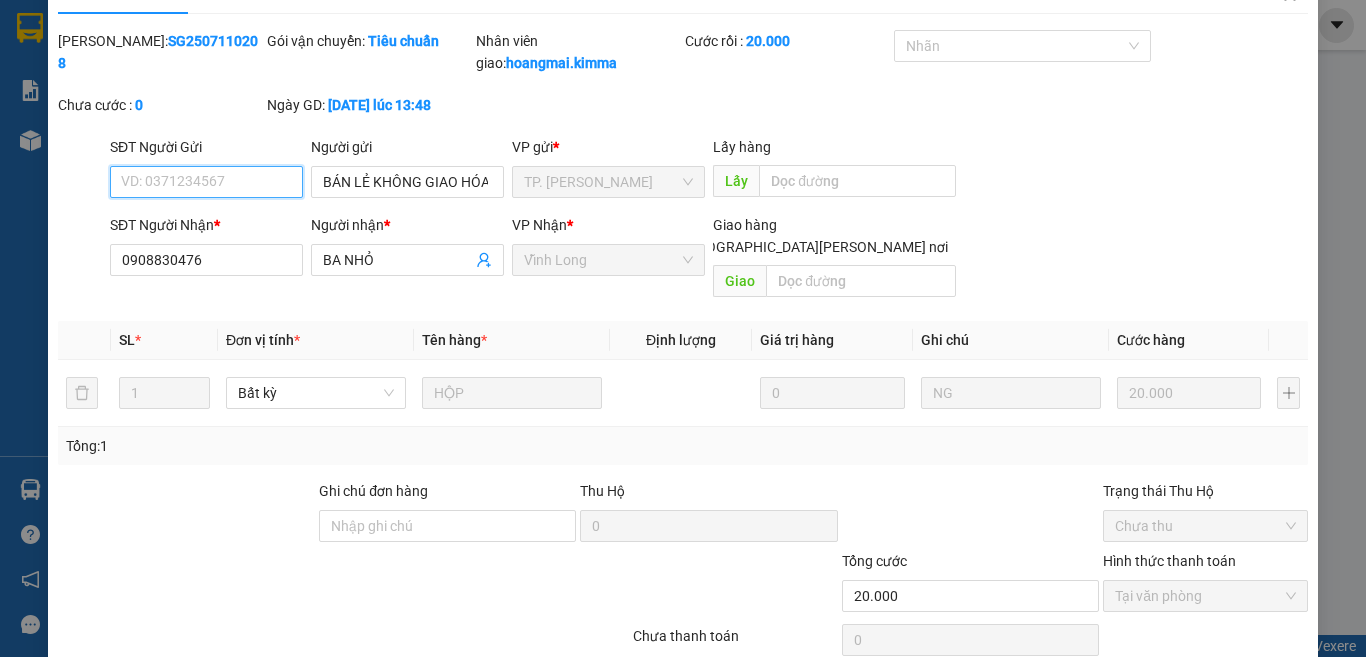 scroll, scrollTop: 0, scrollLeft: 0, axis: both 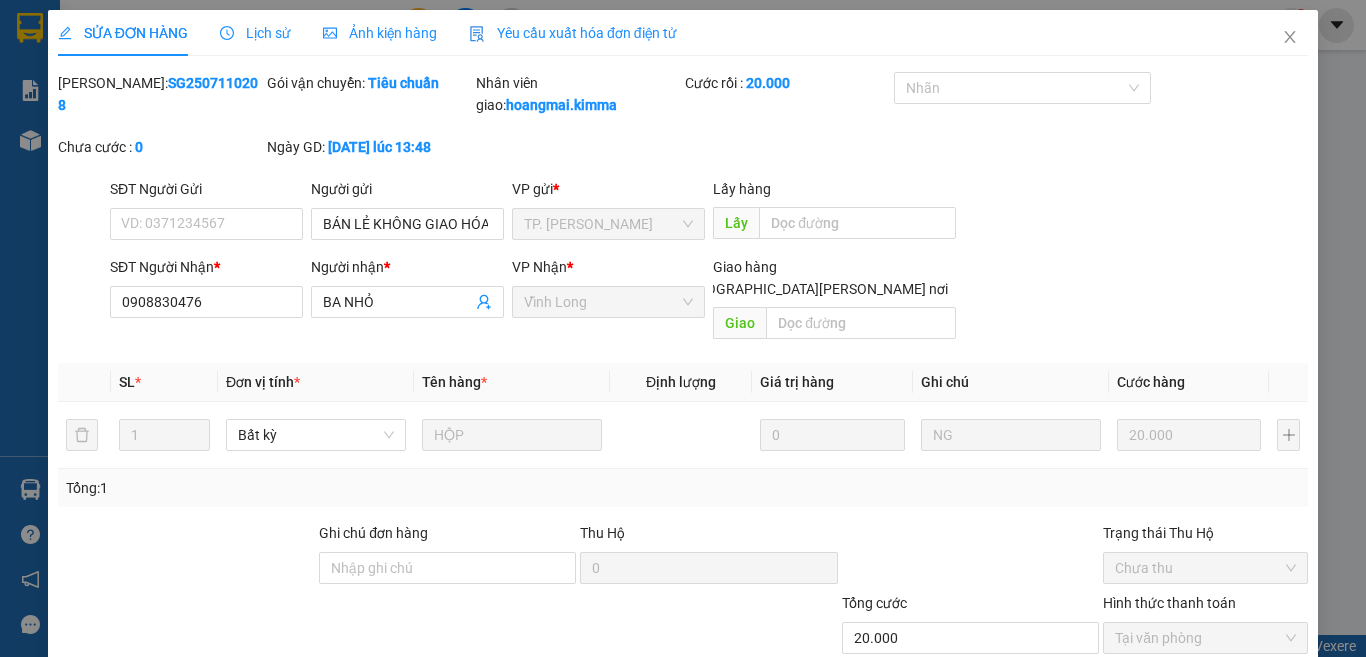 click on "Yêu cầu xuất hóa đơn điện tử" at bounding box center [573, 33] 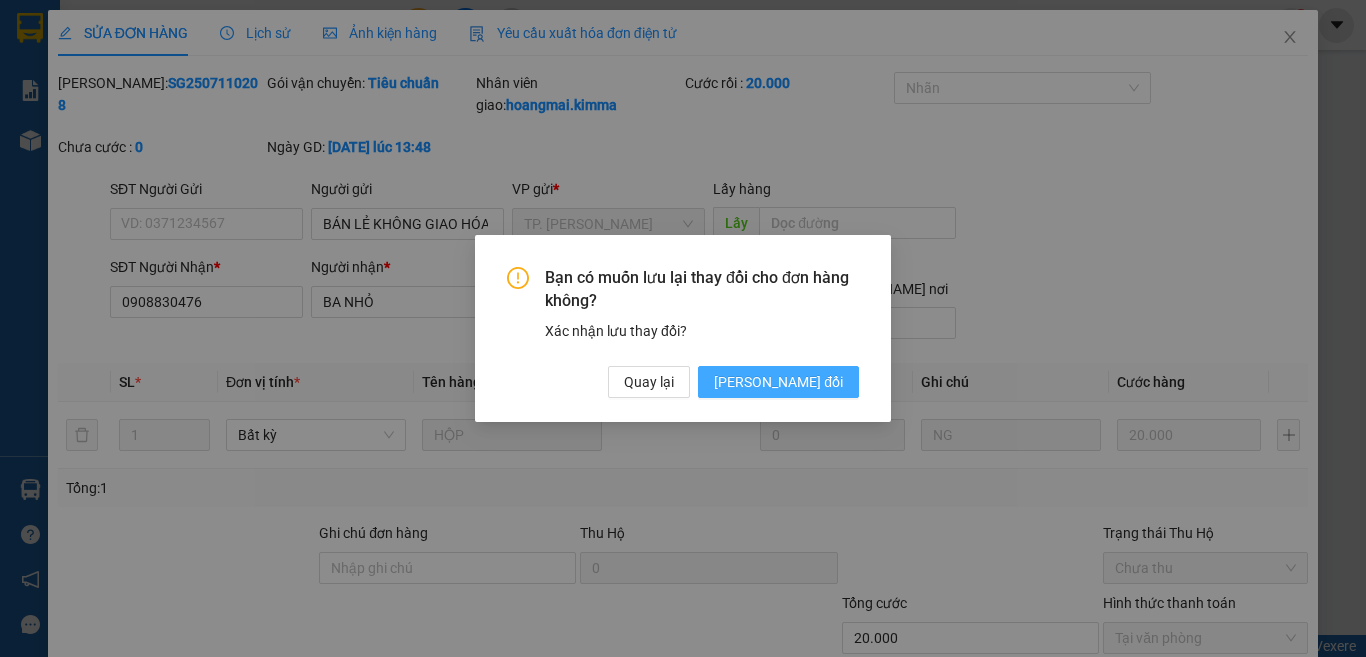 click on "Lưu thay đổi" at bounding box center (778, 382) 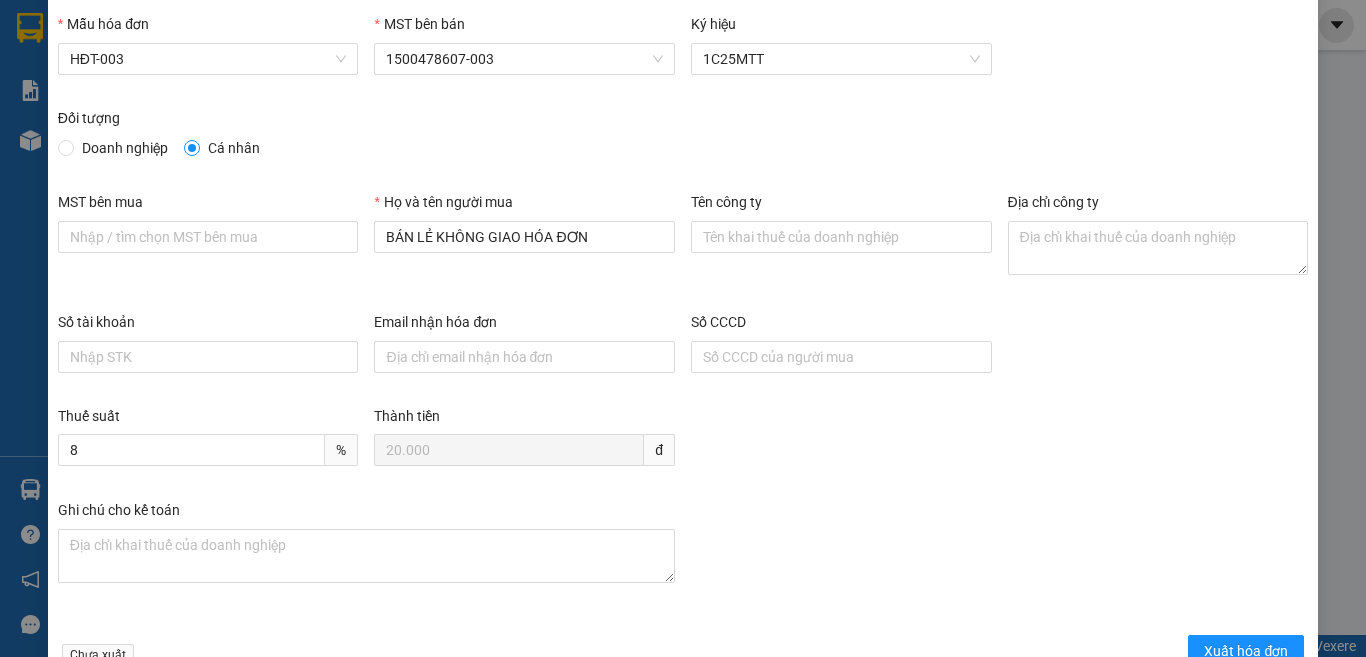 scroll, scrollTop: 114, scrollLeft: 0, axis: vertical 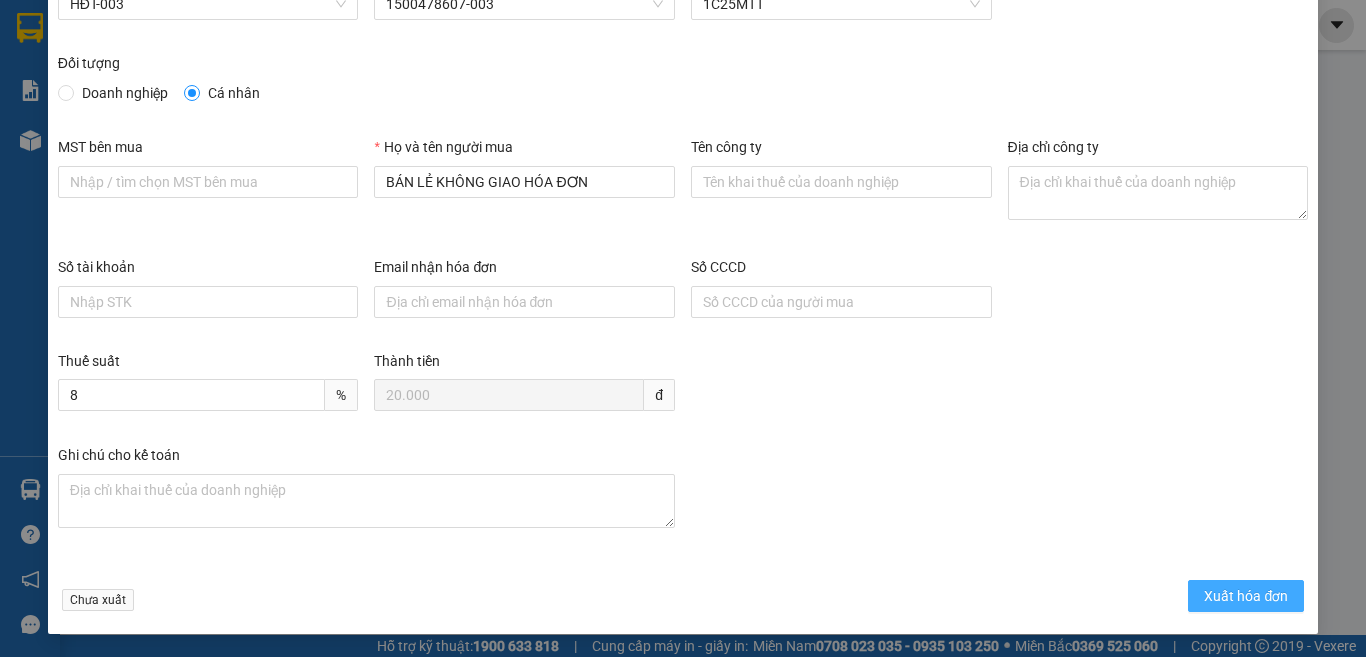 click on "Xuất hóa đơn" at bounding box center (1246, 596) 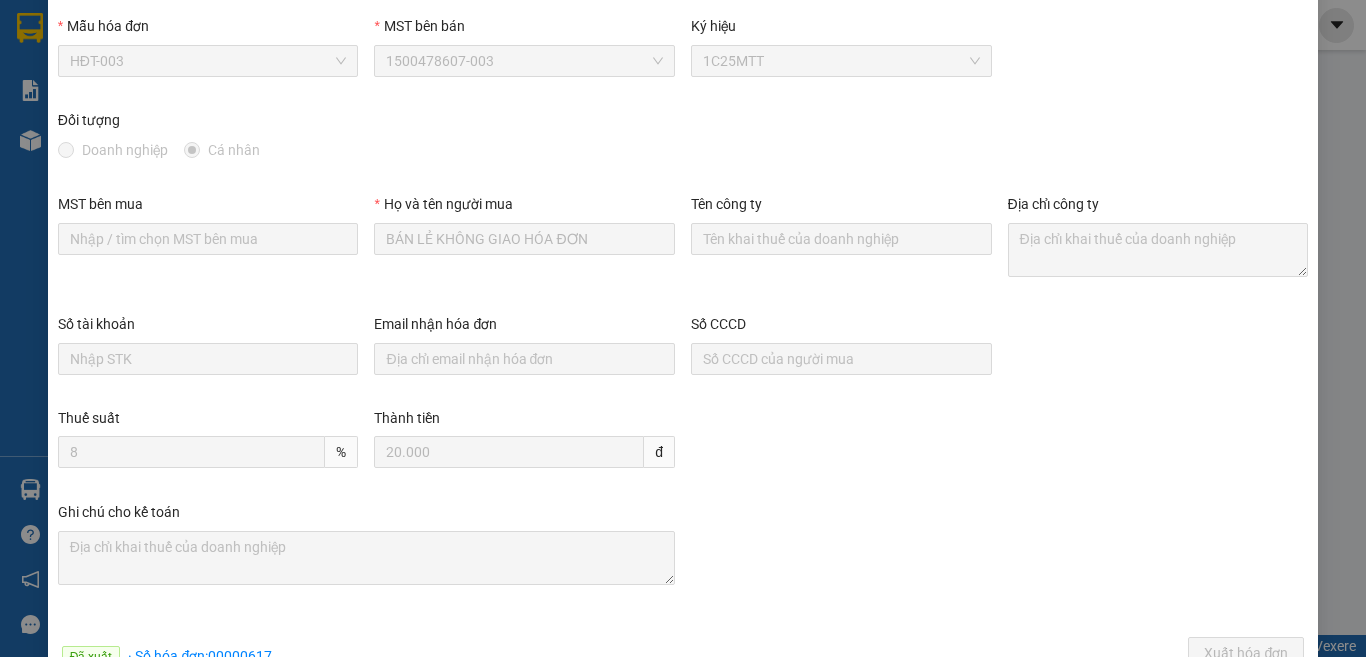 scroll, scrollTop: 0, scrollLeft: 0, axis: both 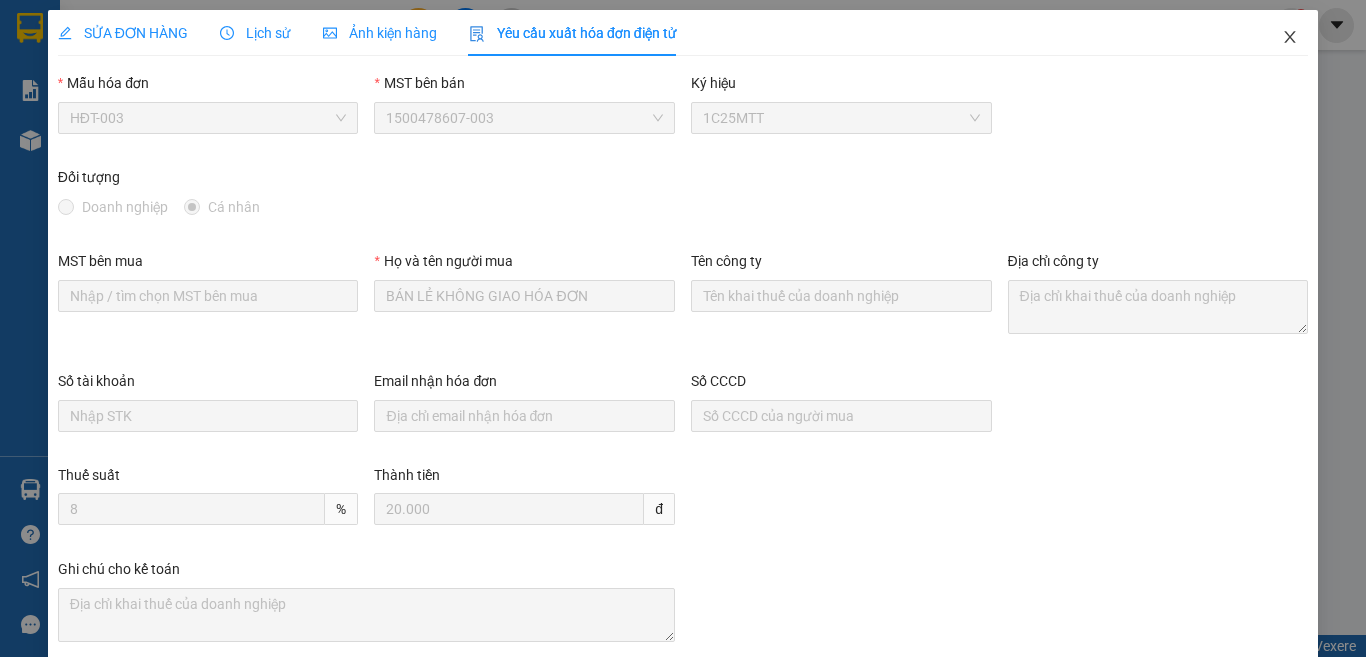 click at bounding box center (1290, 38) 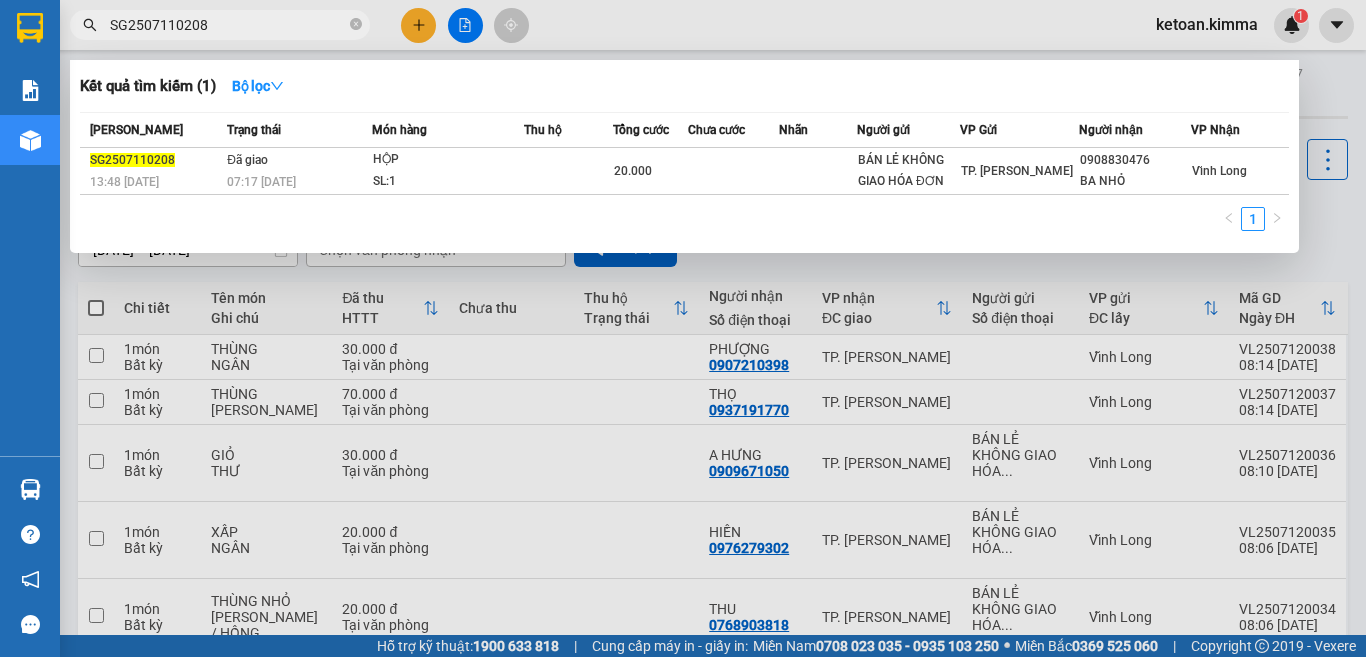 click on "SG2507110208" at bounding box center (228, 25) 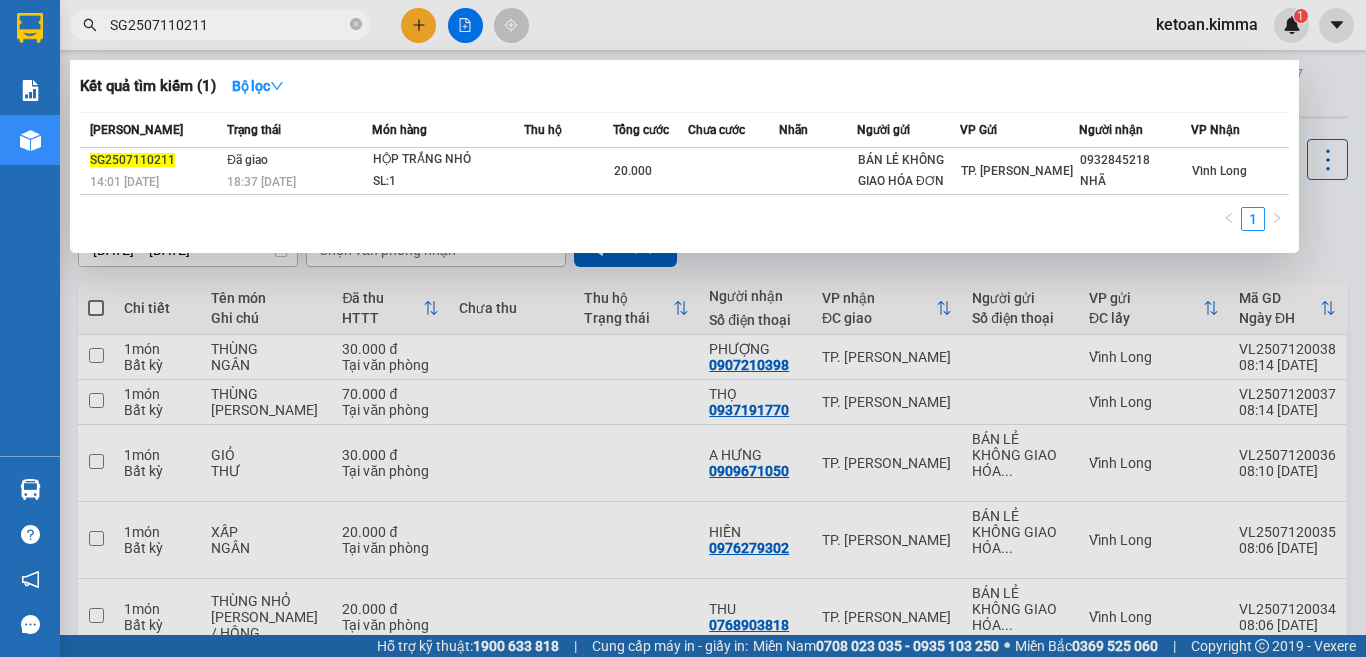 click on "SG2507110211" at bounding box center [228, 25] 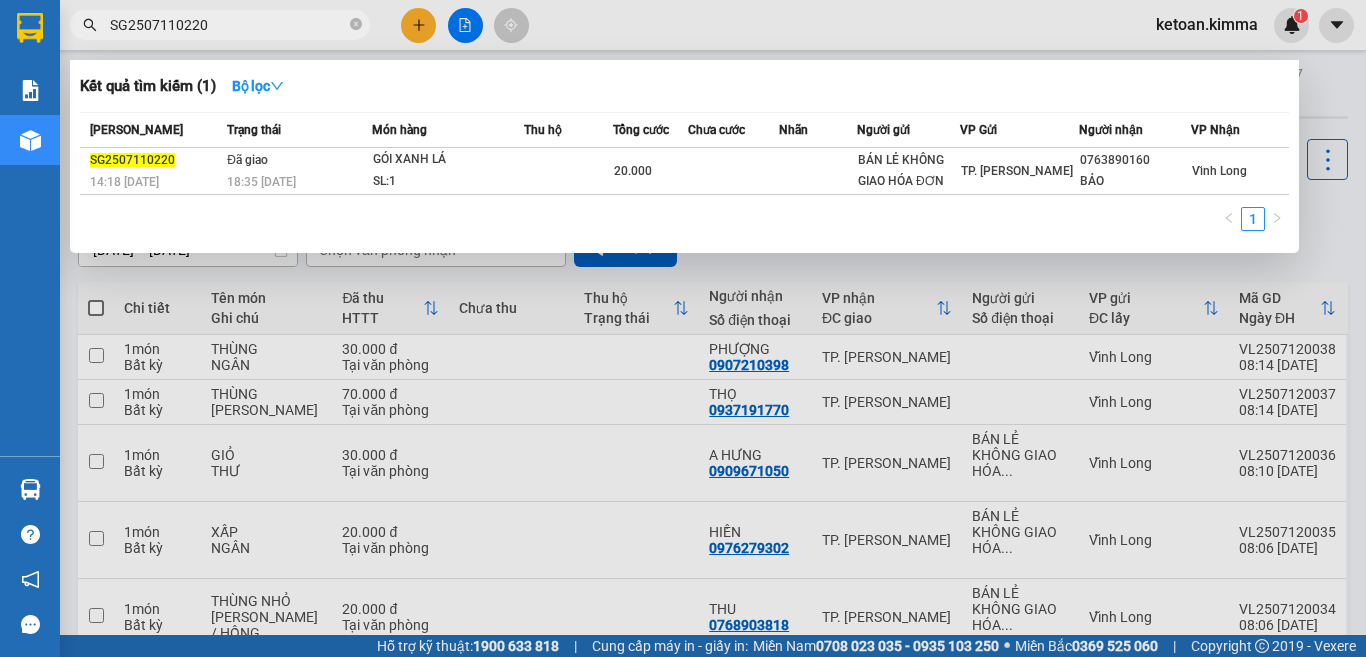 click on "SG2507110220" at bounding box center (228, 25) 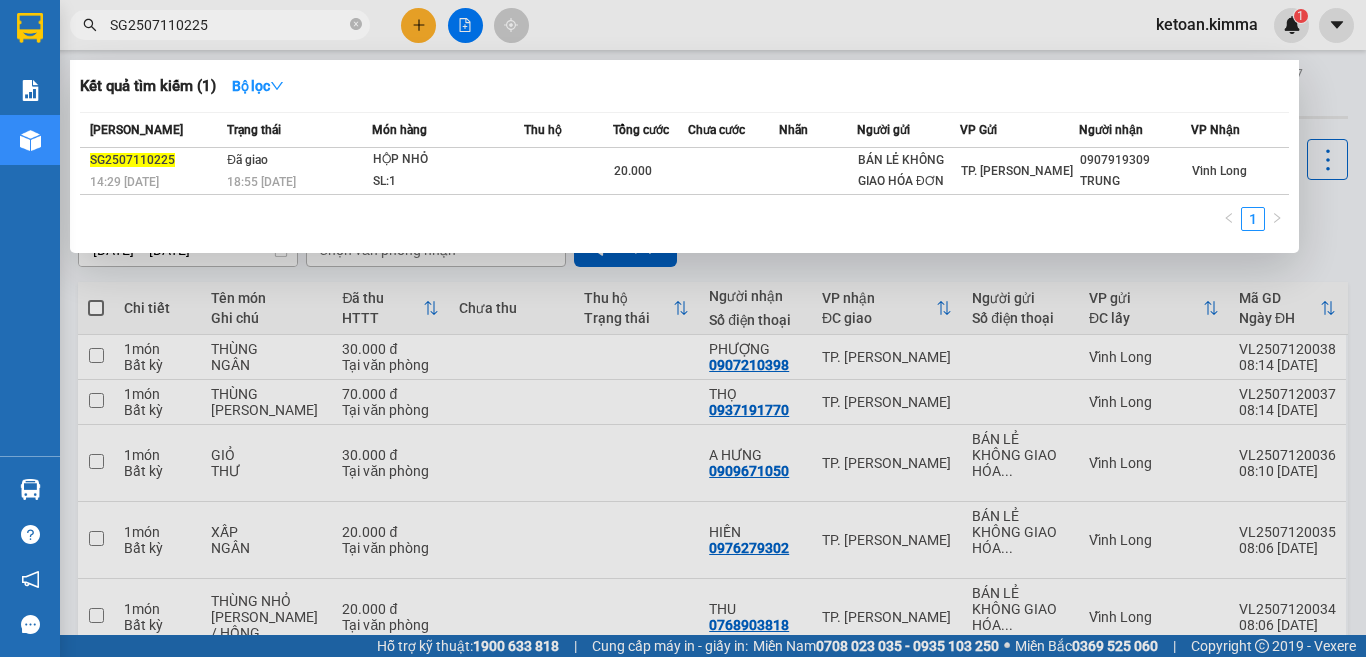 click on "SG2507110225" at bounding box center (228, 25) 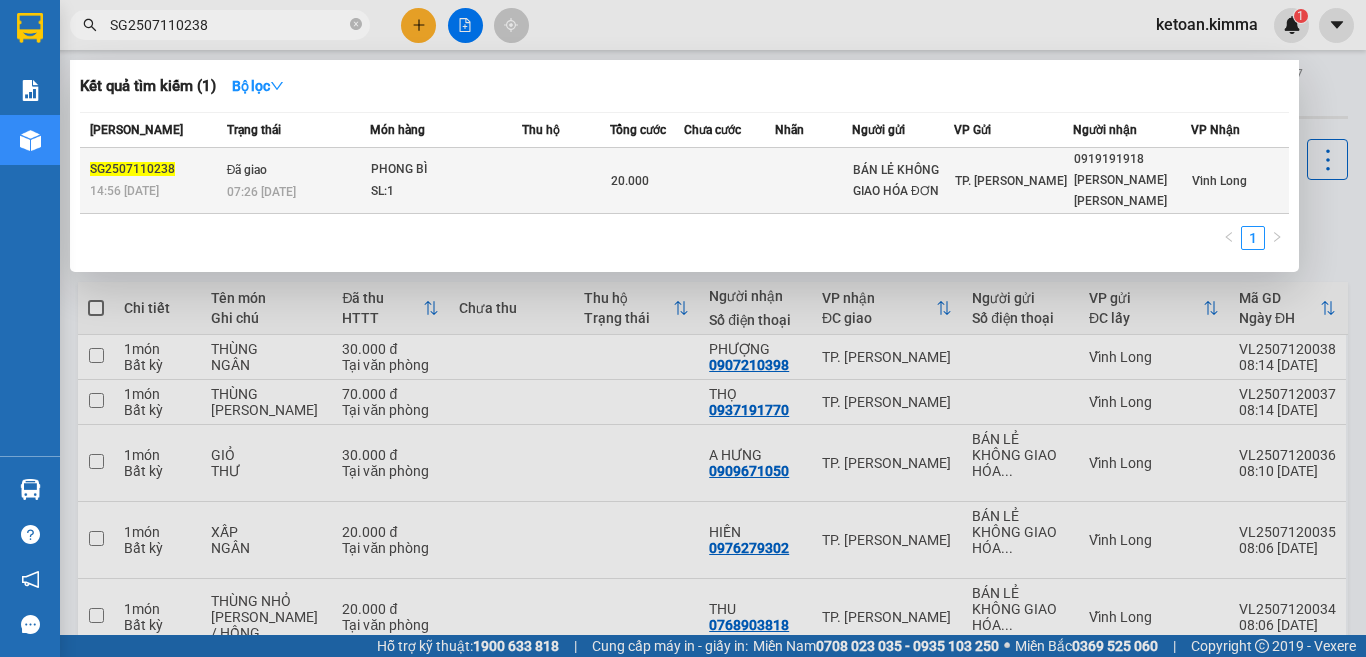 type on "SG2507110238" 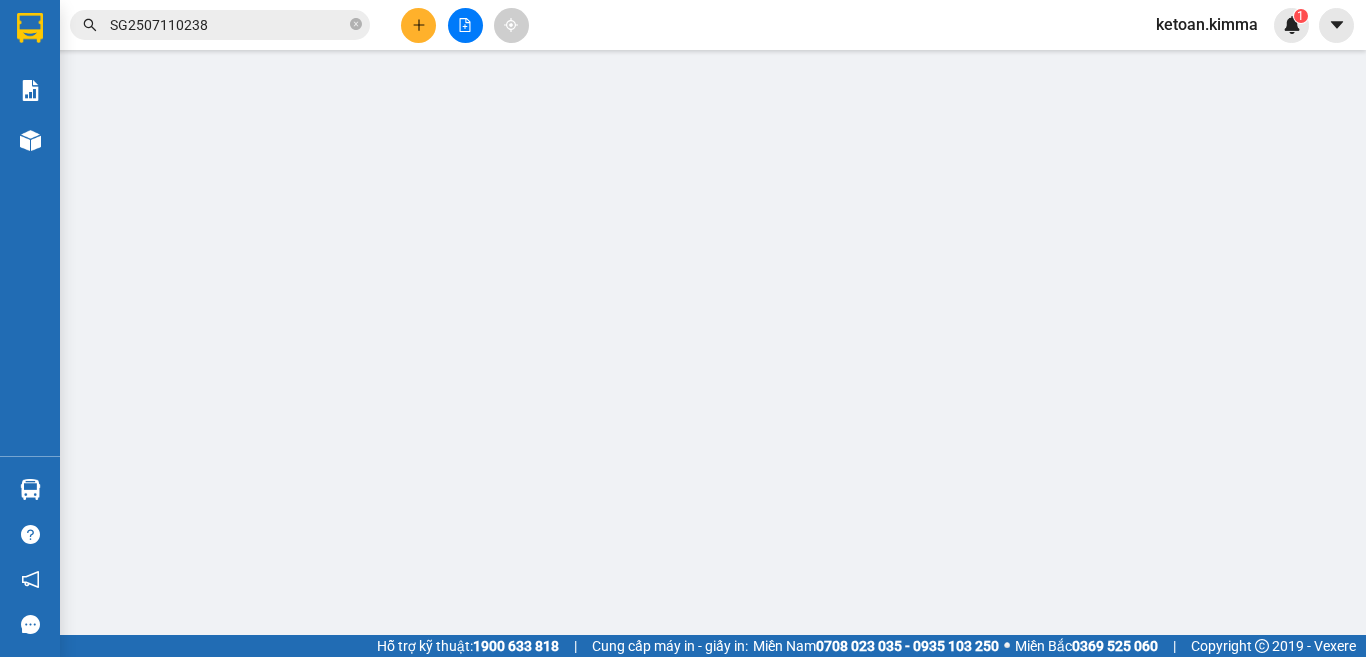type on "BÁN LẺ KHÔNG GIAO HÓA ĐƠN" 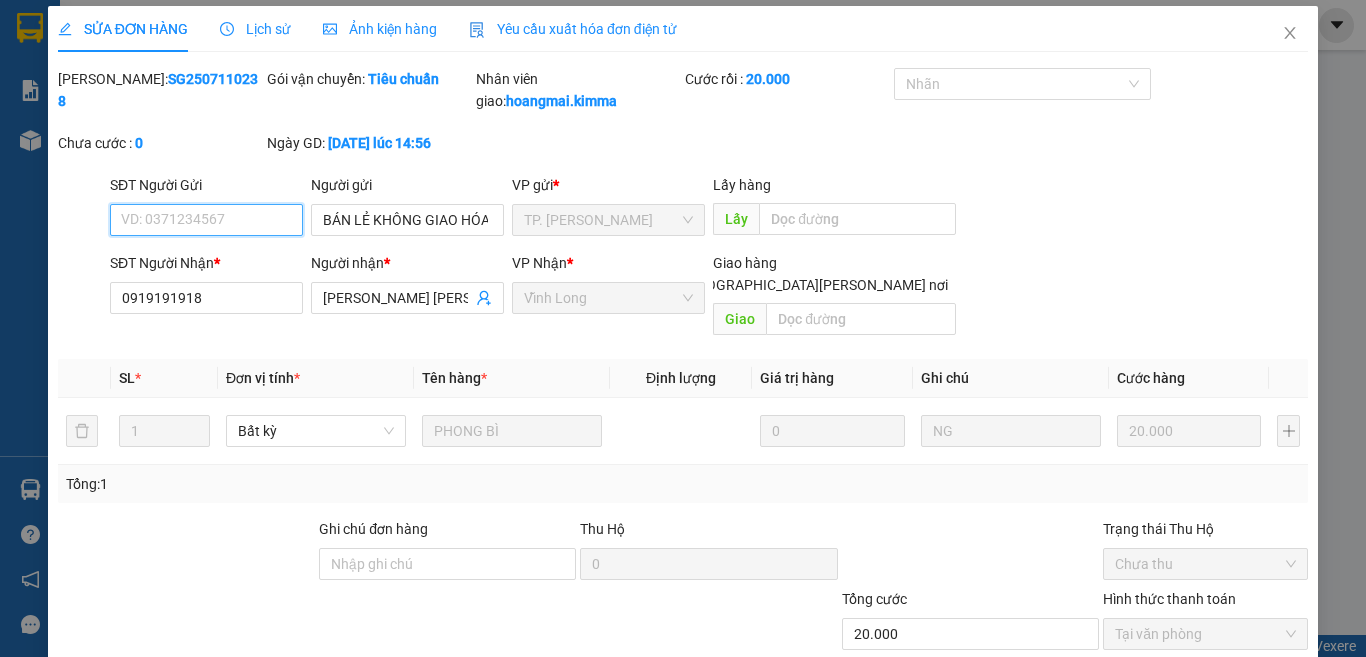 scroll, scrollTop: 0, scrollLeft: 0, axis: both 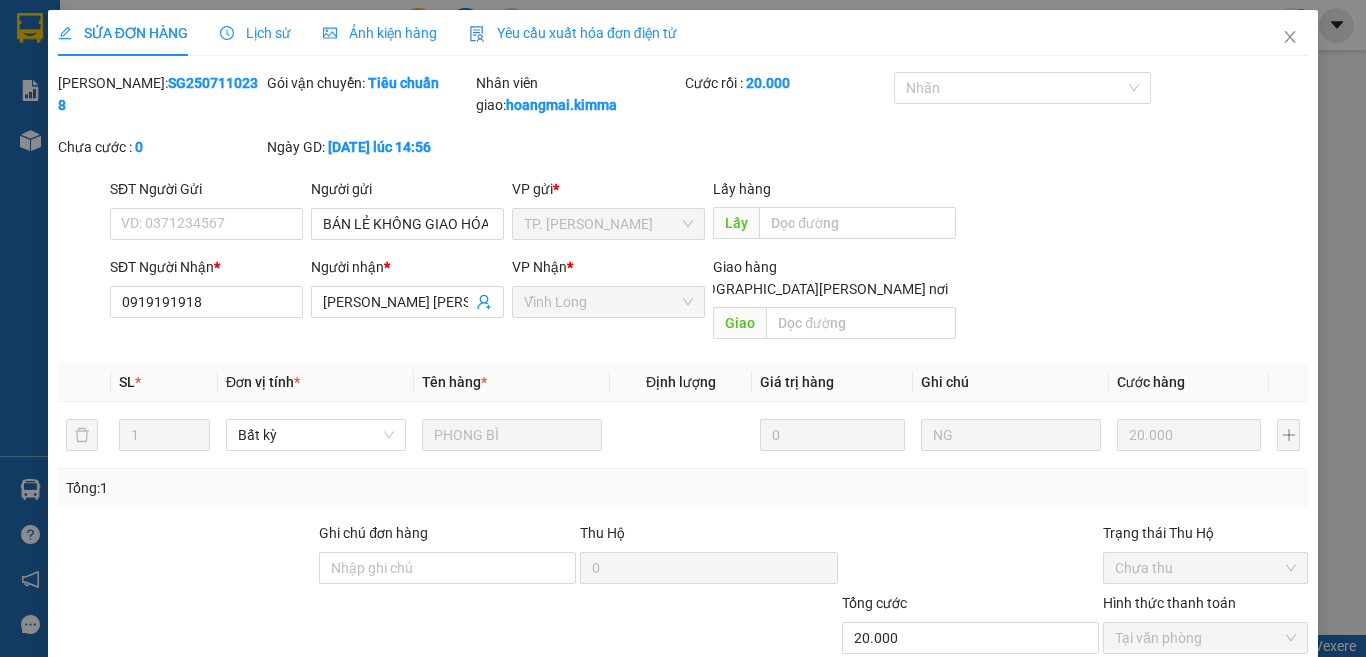 click on "Yêu cầu xuất hóa đơn điện tử" at bounding box center (573, 33) 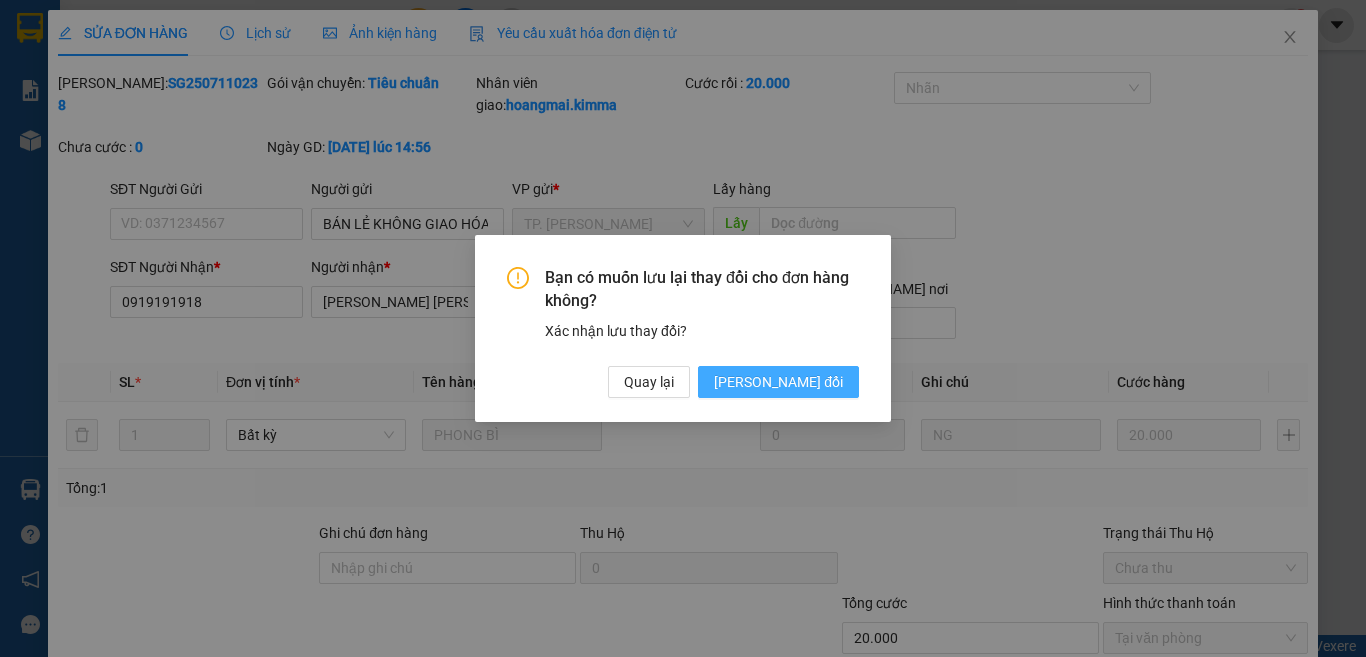 click on "Lưu thay đổi" at bounding box center (778, 382) 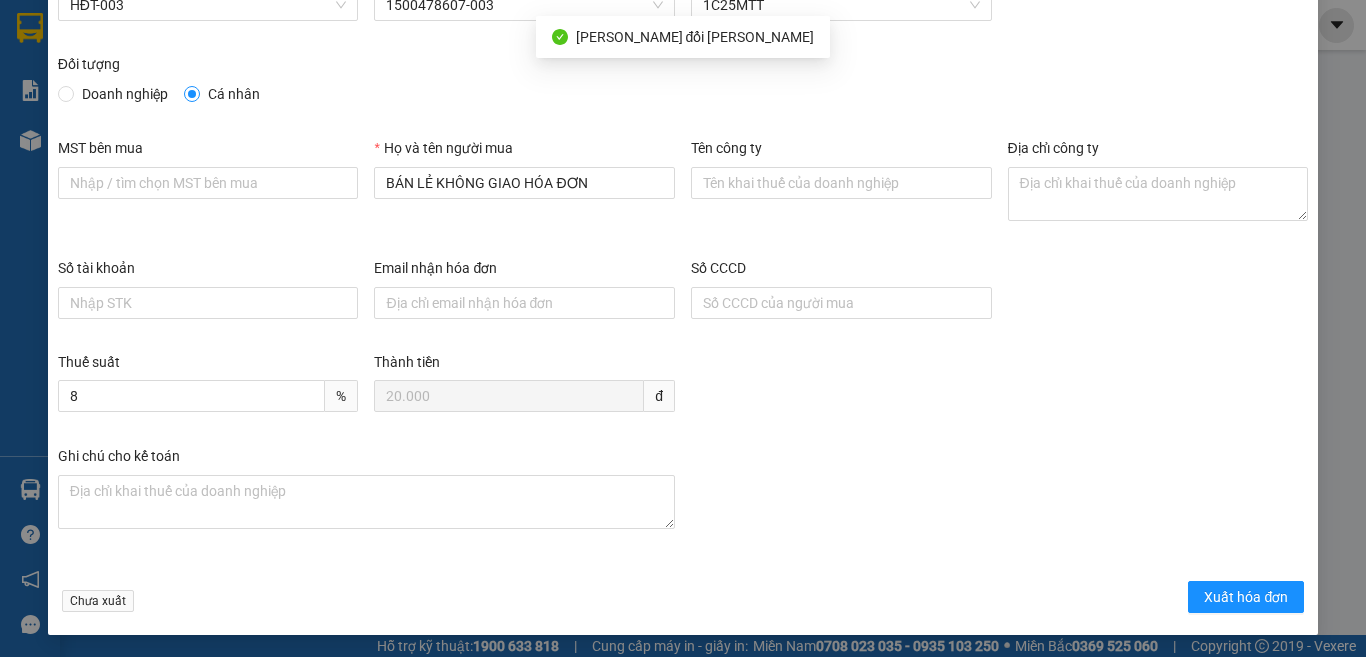 scroll, scrollTop: 114, scrollLeft: 0, axis: vertical 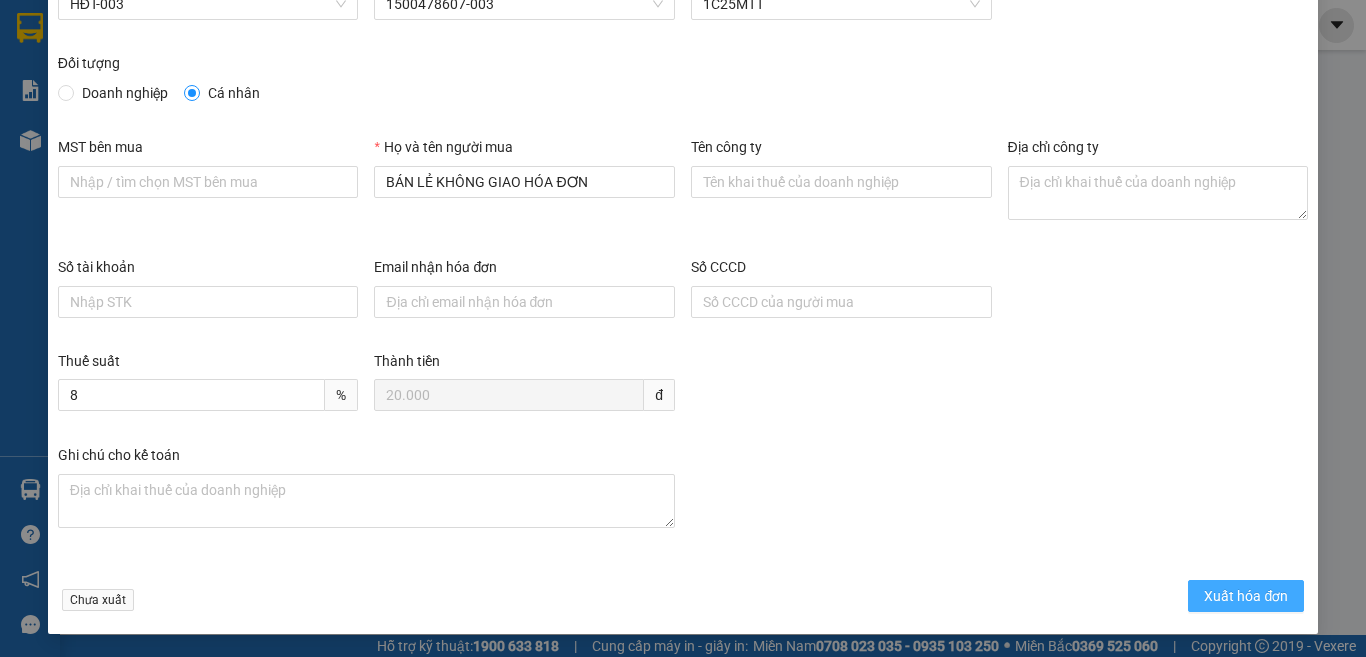 click on "Xuất hóa đơn" at bounding box center [1246, 596] 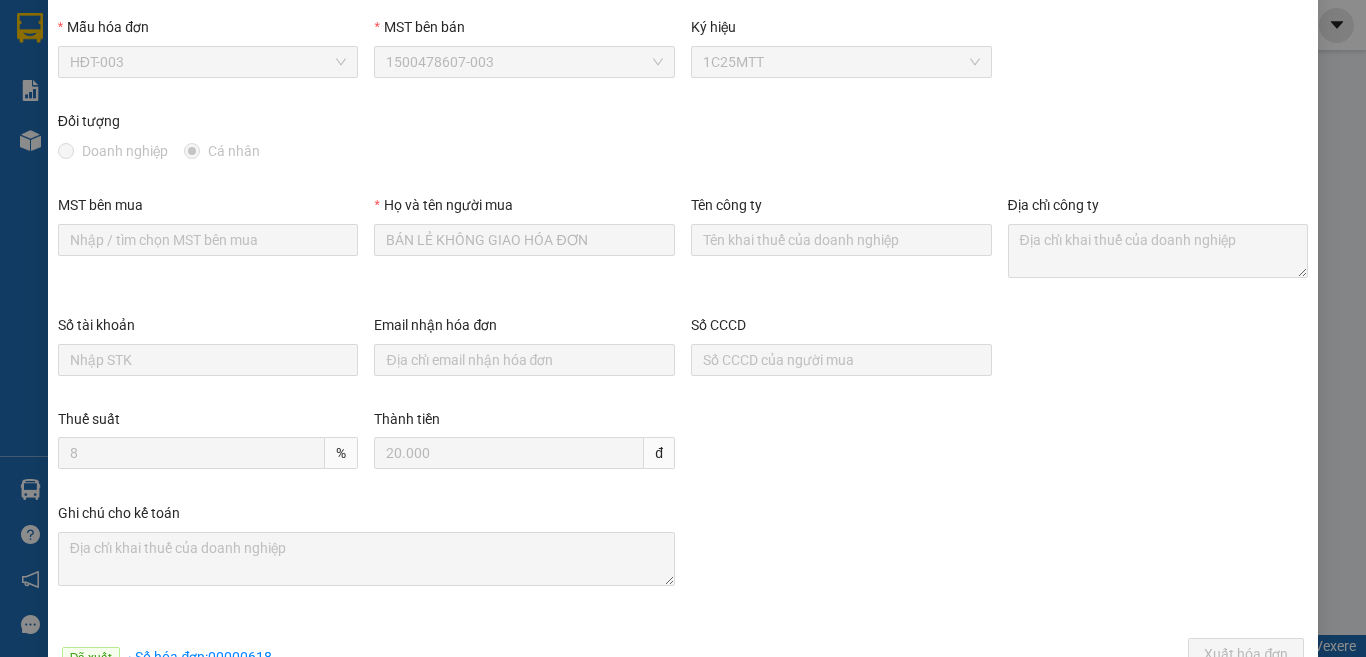 scroll, scrollTop: 0, scrollLeft: 0, axis: both 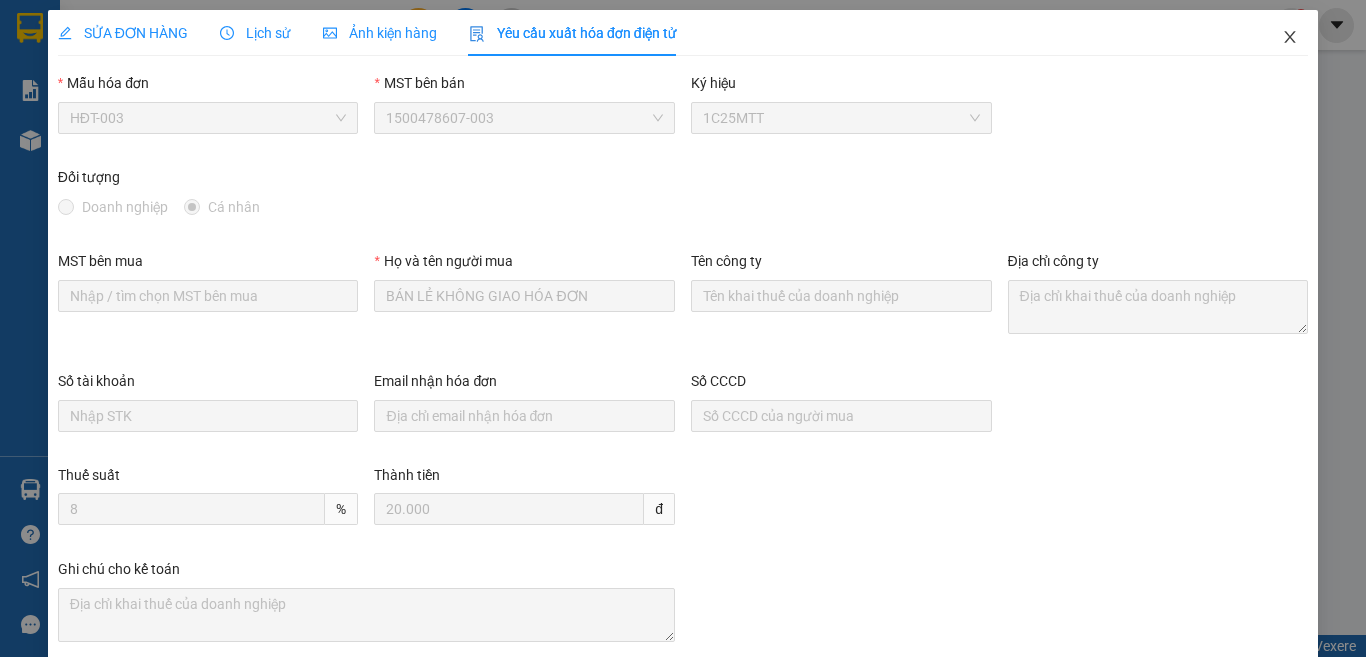 click 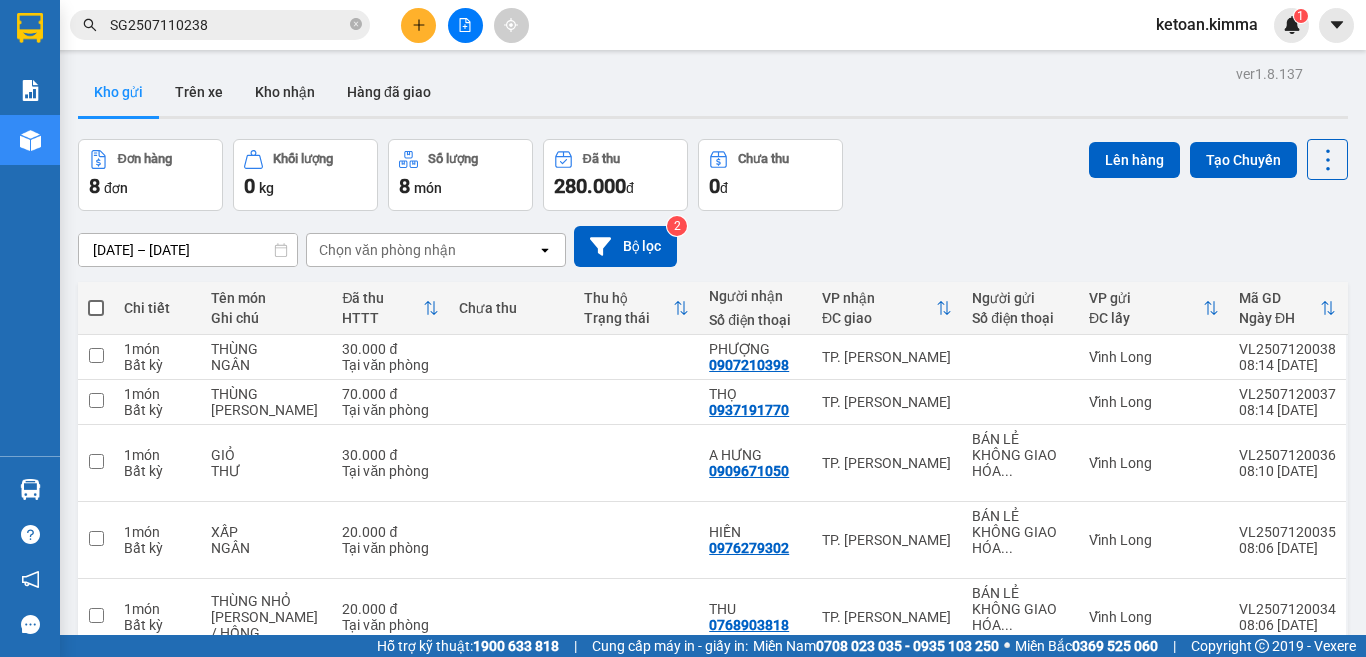 click on "SG2507110238" at bounding box center (228, 25) 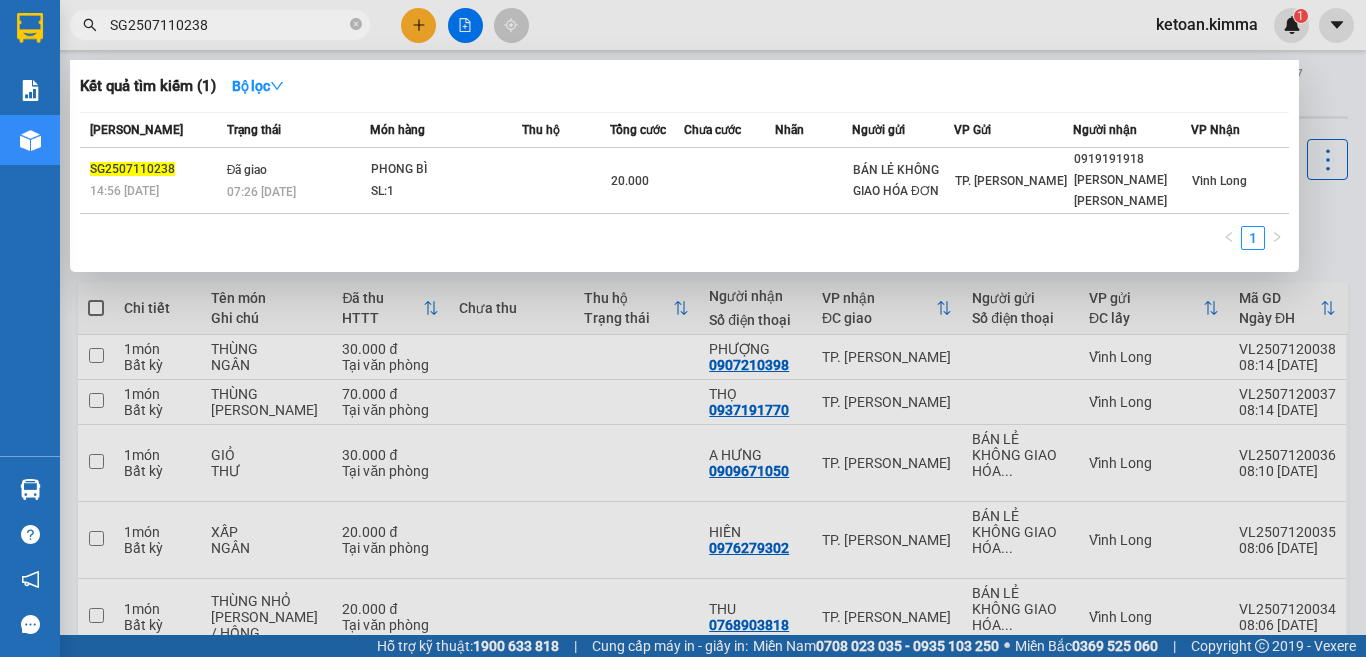 click on "SG2507110238" at bounding box center (228, 25) 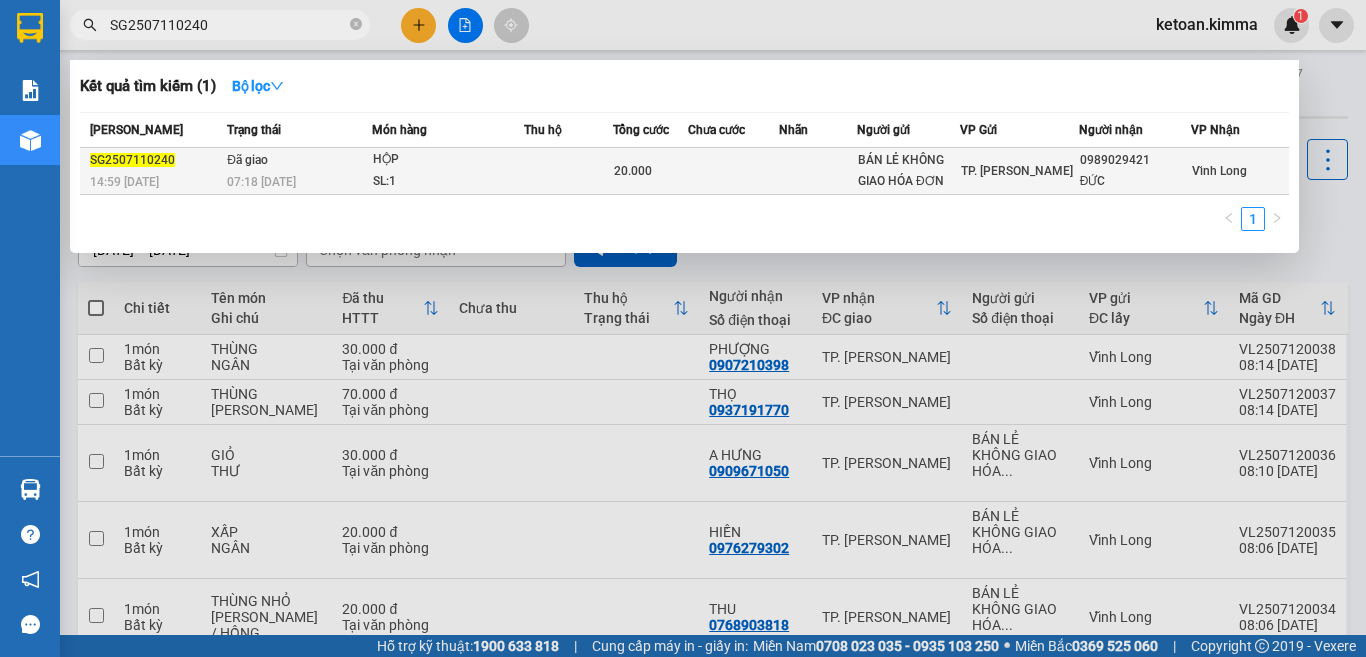 type on "SG2507110240" 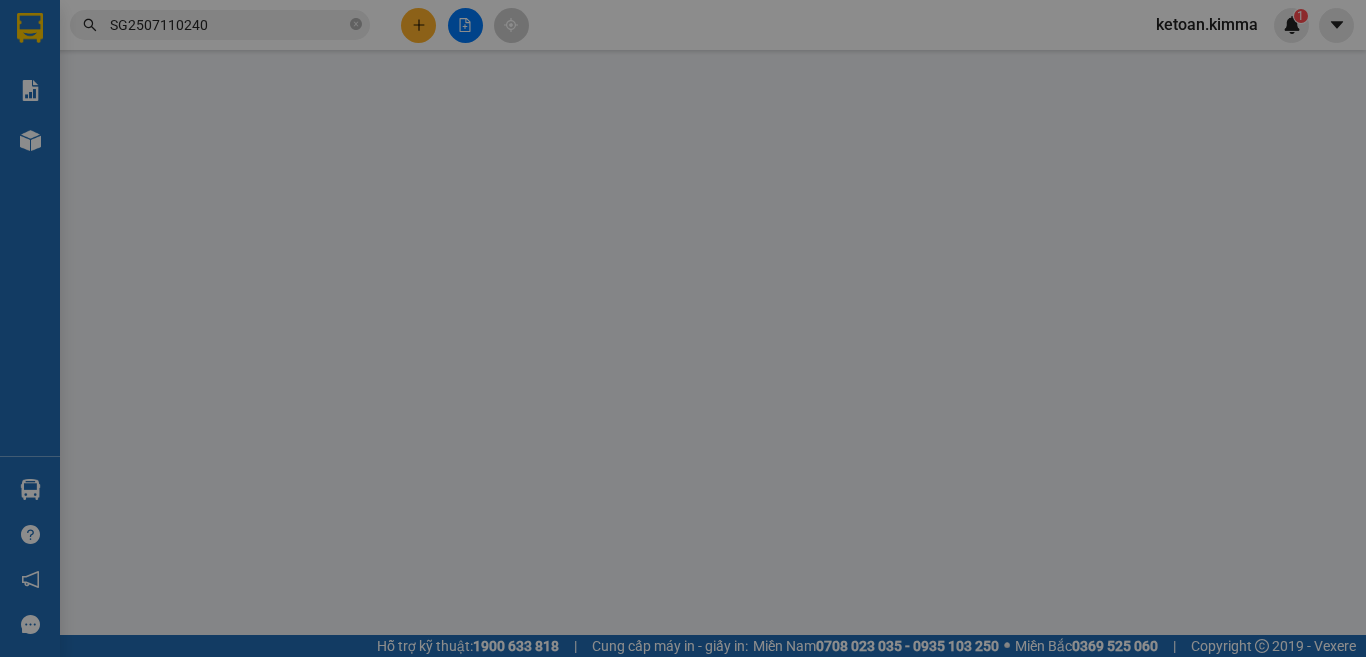 type on "BÁN LẺ KHÔNG GIAO HÓA ĐƠN" 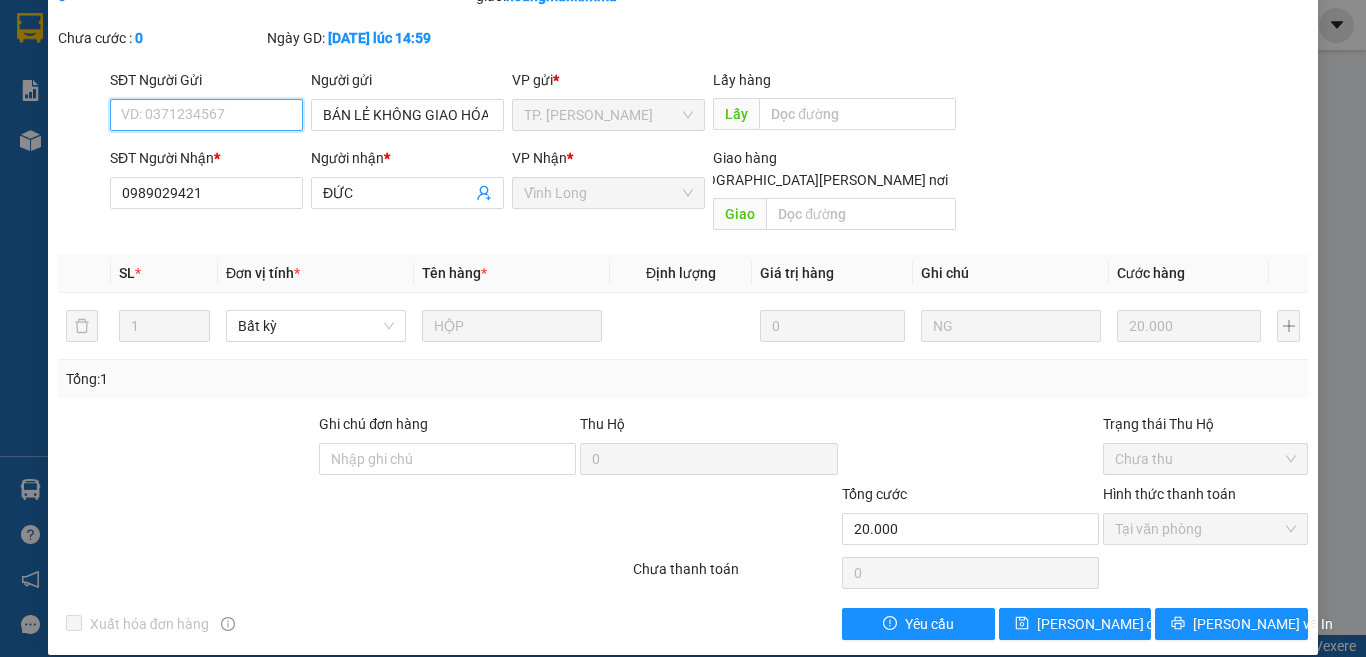scroll, scrollTop: 0, scrollLeft: 0, axis: both 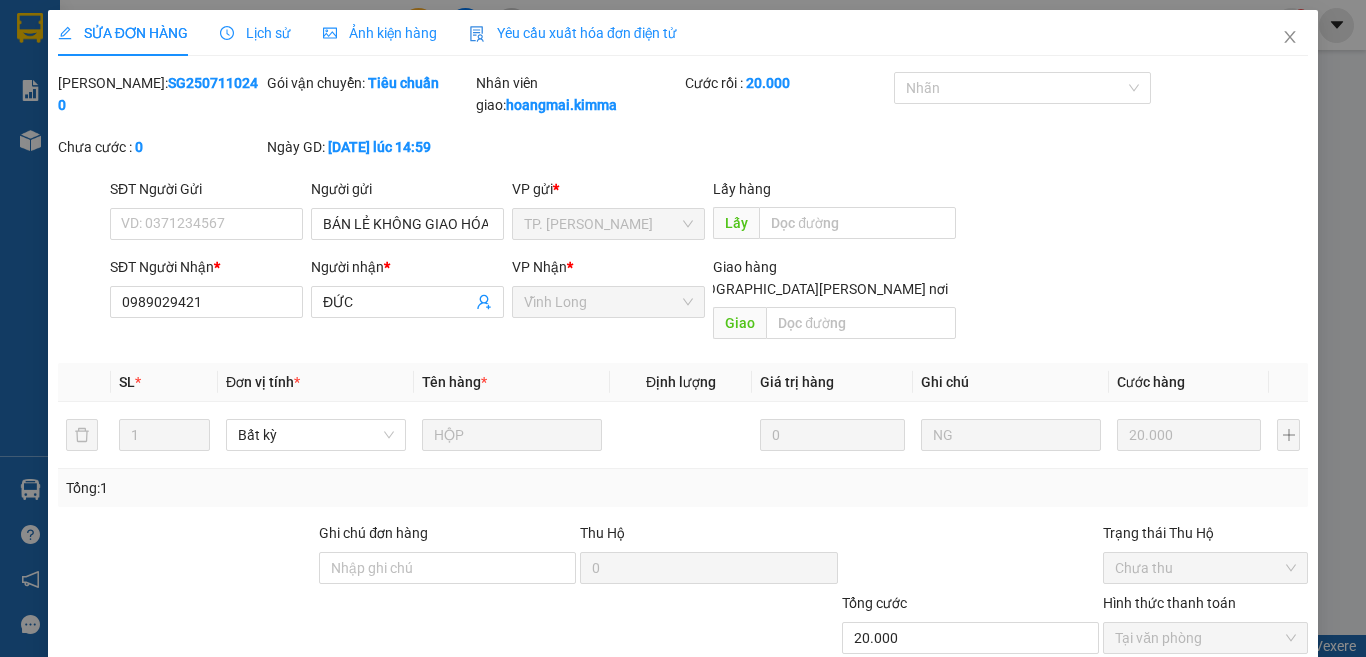 click on "Yêu cầu xuất hóa đơn điện tử" at bounding box center (573, 33) 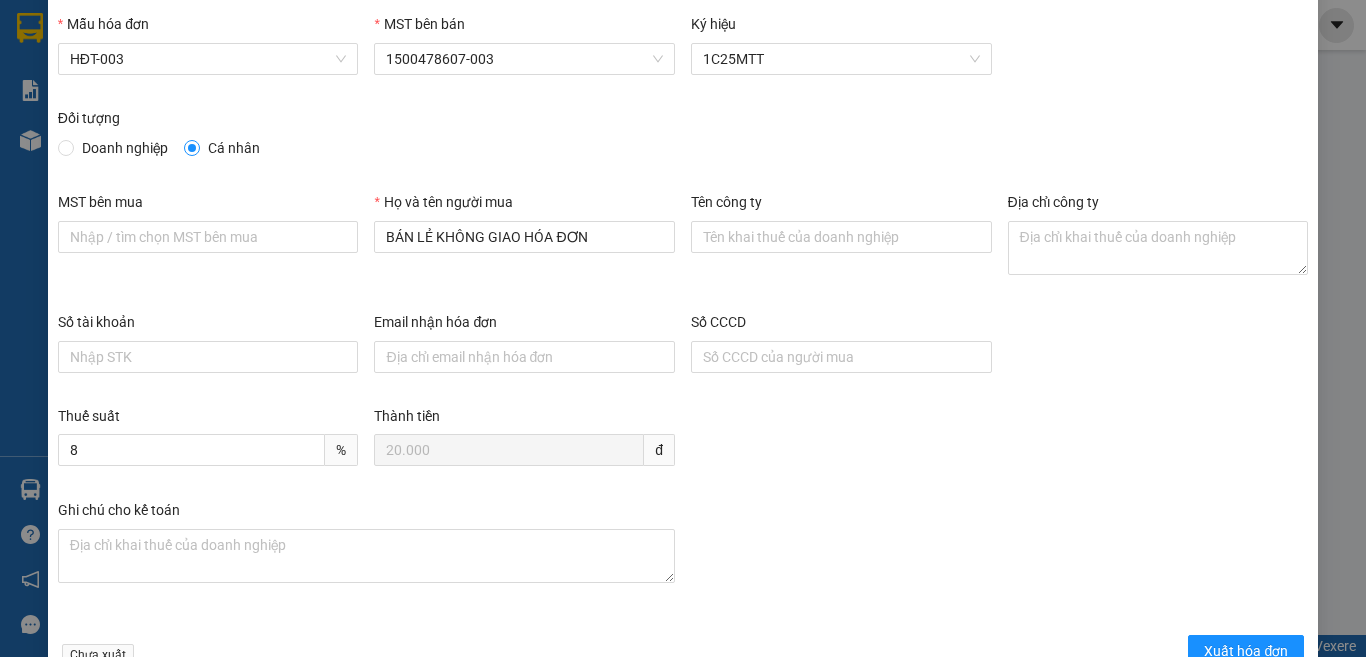 scroll, scrollTop: 114, scrollLeft: 0, axis: vertical 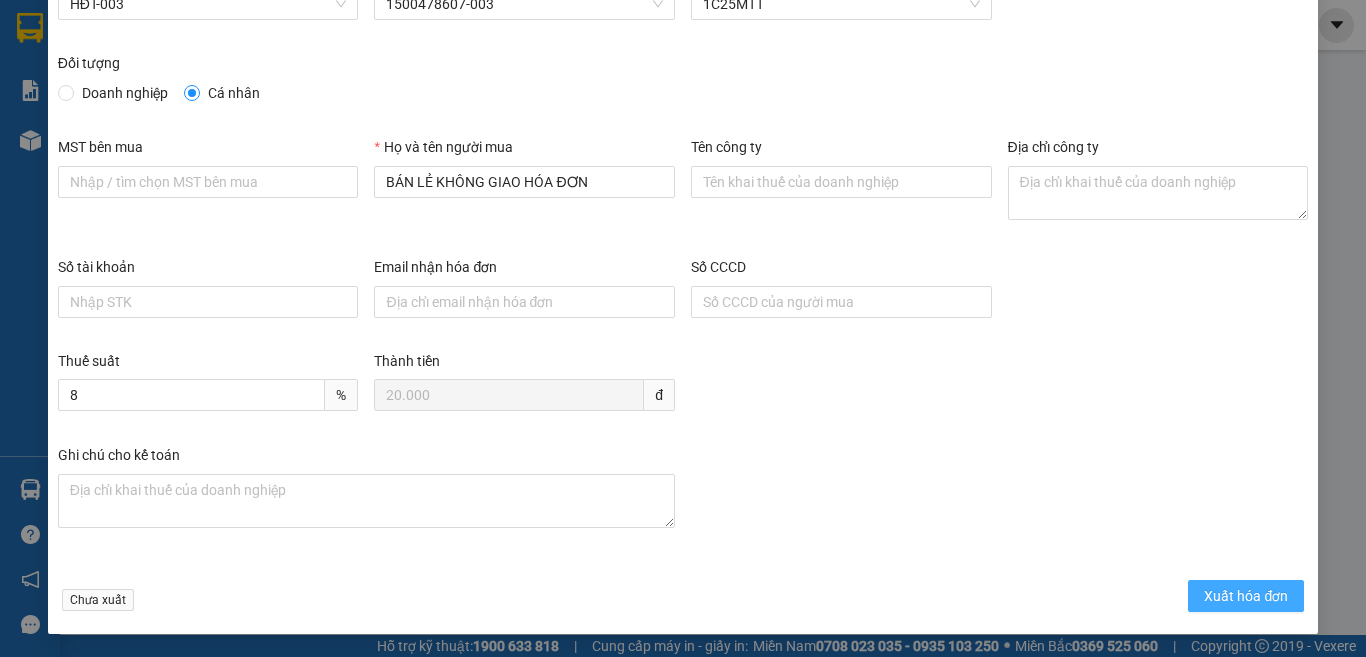 click on "Xuất hóa đơn" at bounding box center (1246, 596) 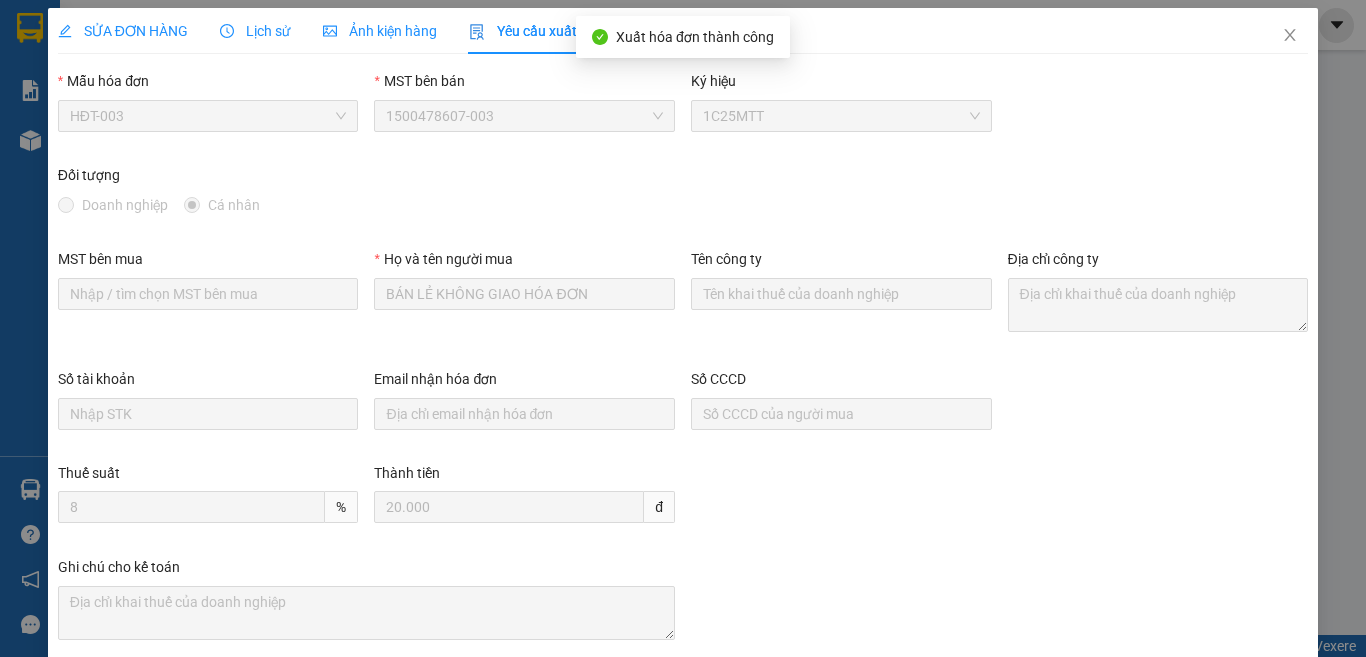 scroll, scrollTop: 0, scrollLeft: 0, axis: both 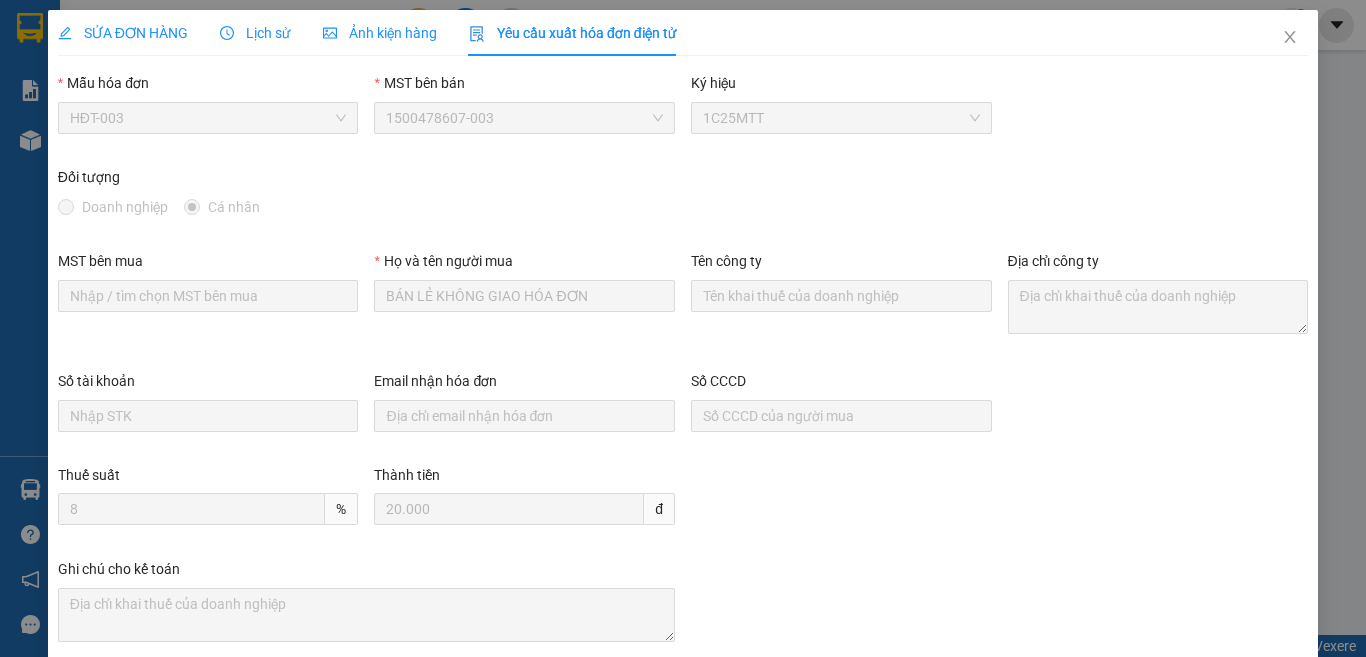click on "SỬA ĐƠN HÀNG" at bounding box center [123, 33] 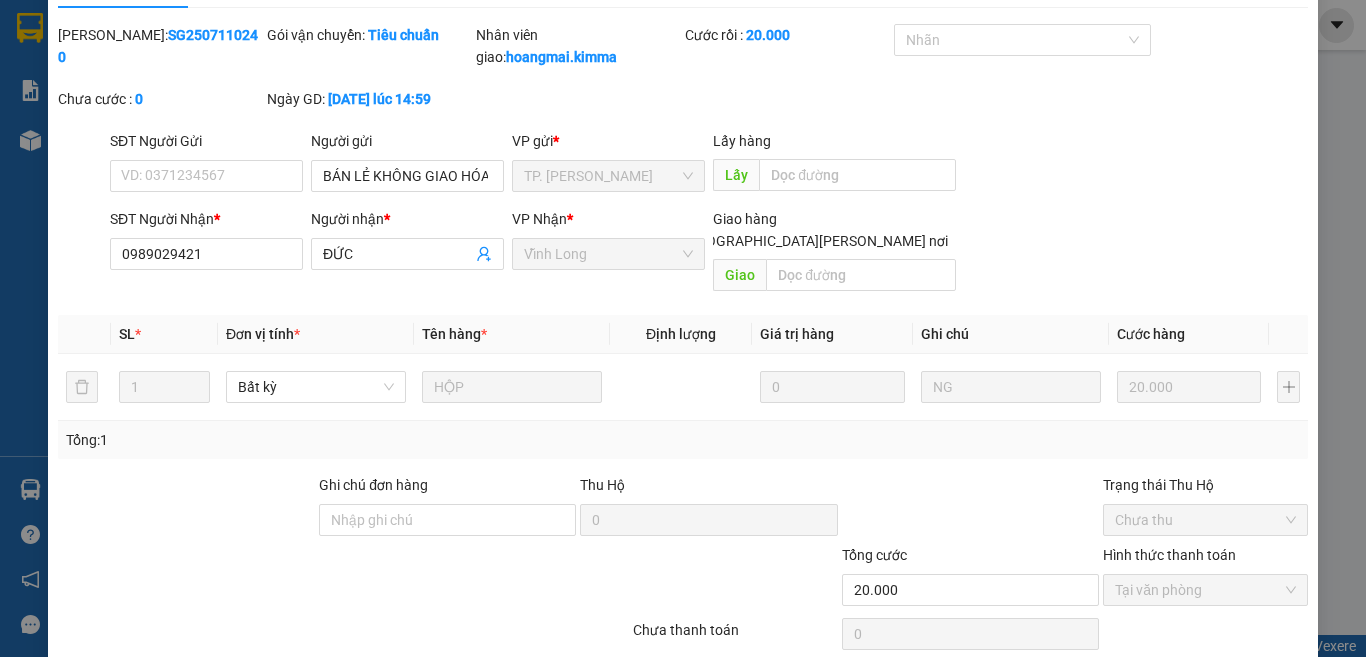 scroll, scrollTop: 0, scrollLeft: 0, axis: both 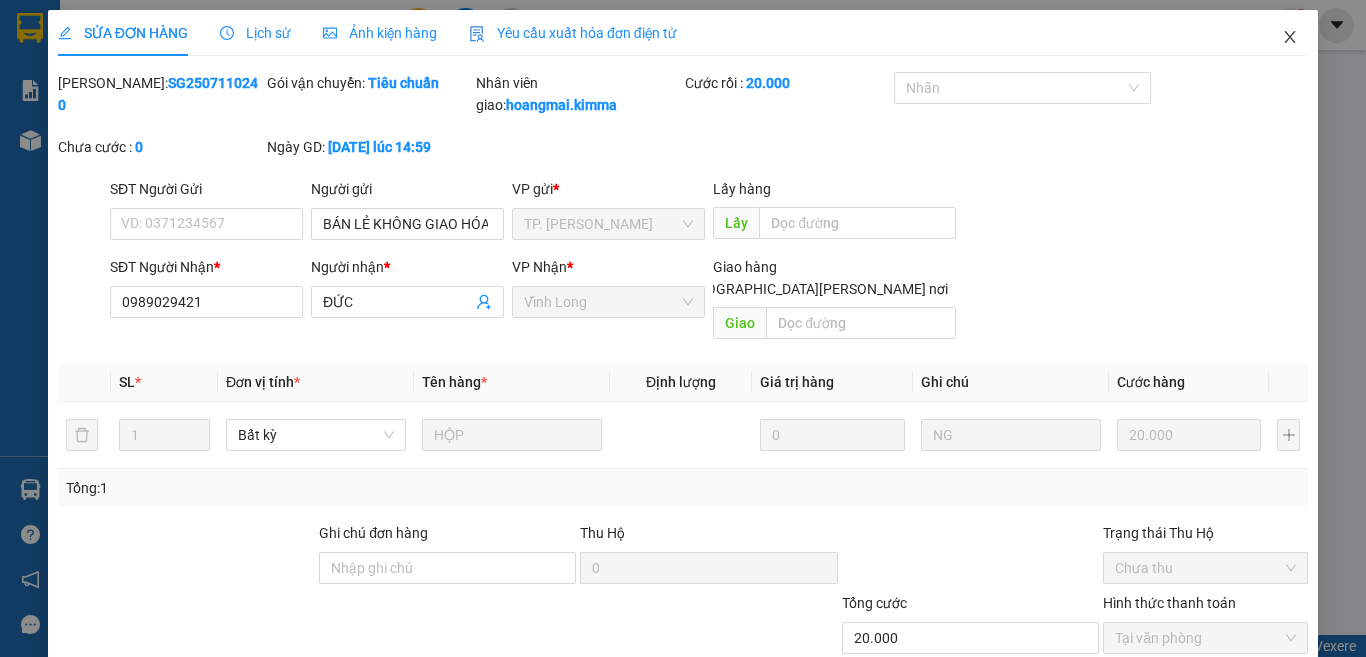 drag, startPoint x: 1269, startPoint y: 43, endPoint x: 60, endPoint y: 656, distance: 1355.5258 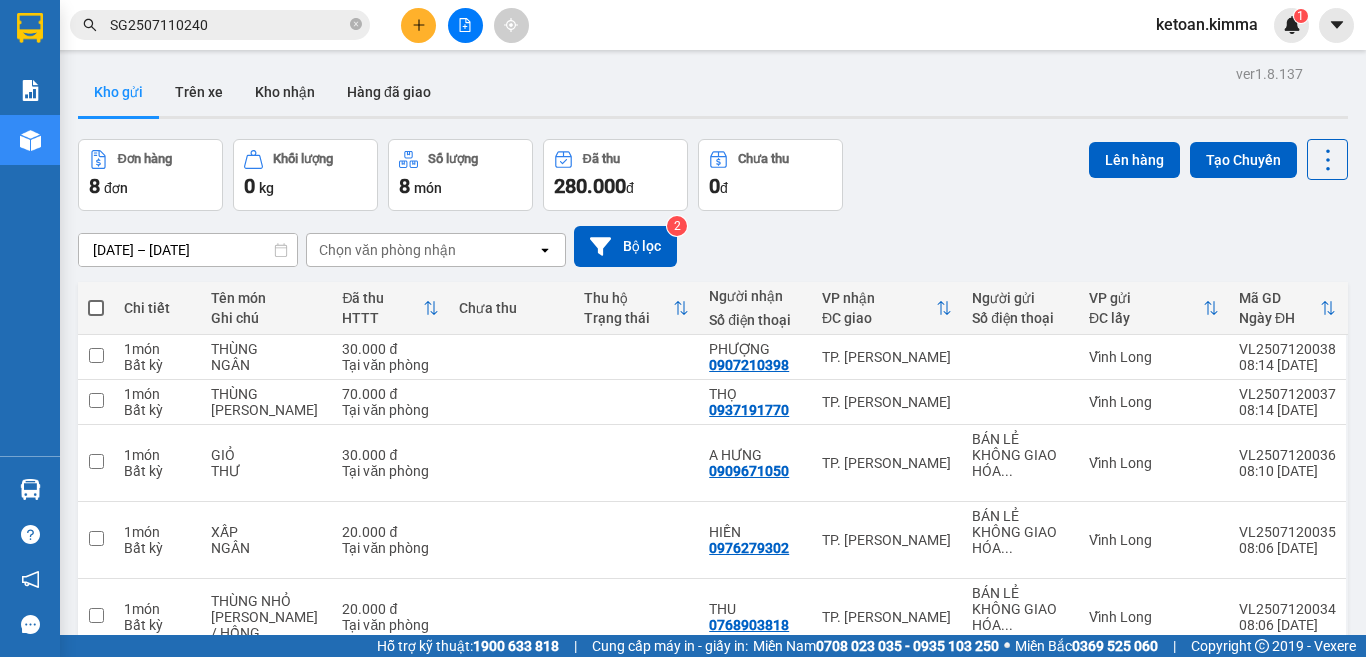 click on "SG2507110240" at bounding box center (228, 25) 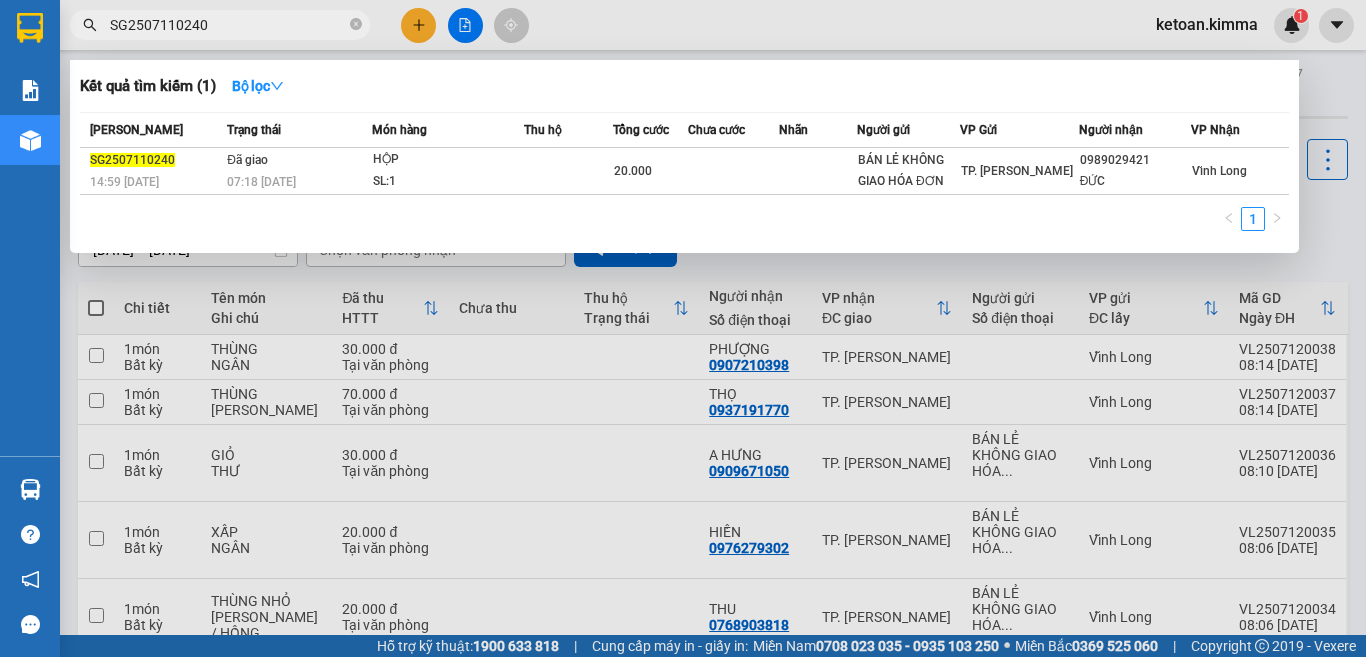 click on "SG2507110240" at bounding box center [228, 25] 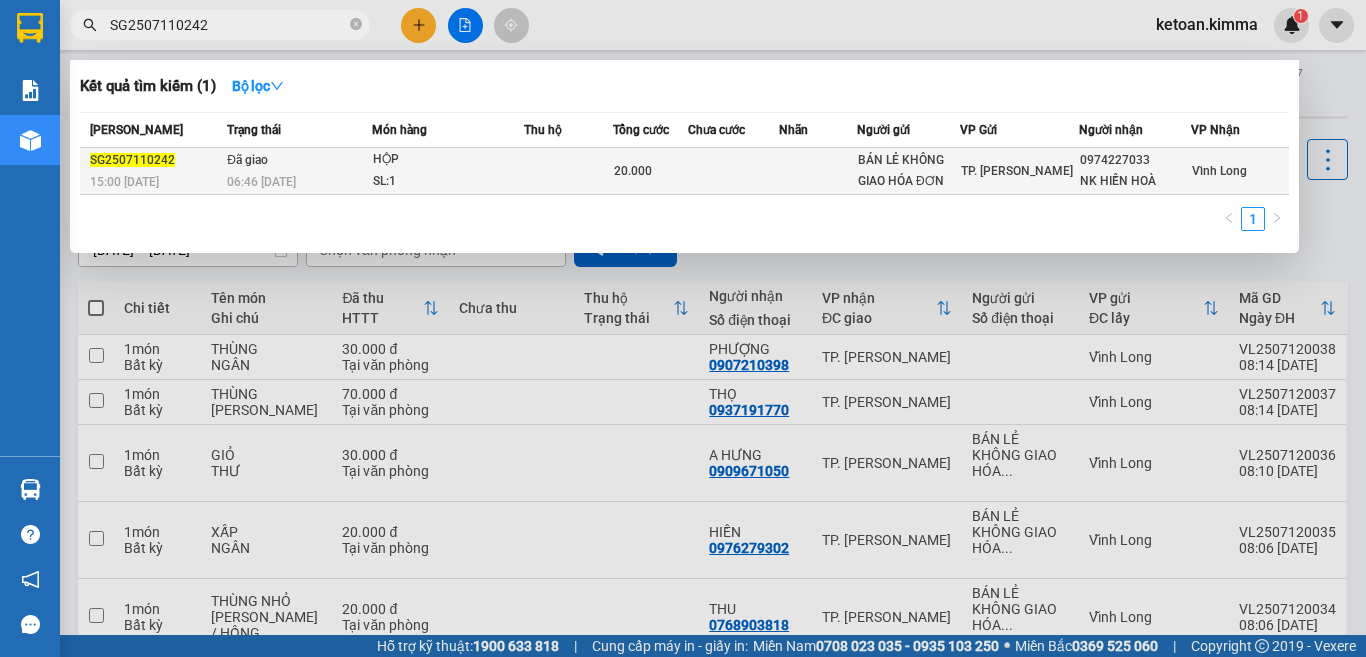 type on "SG2507110242" 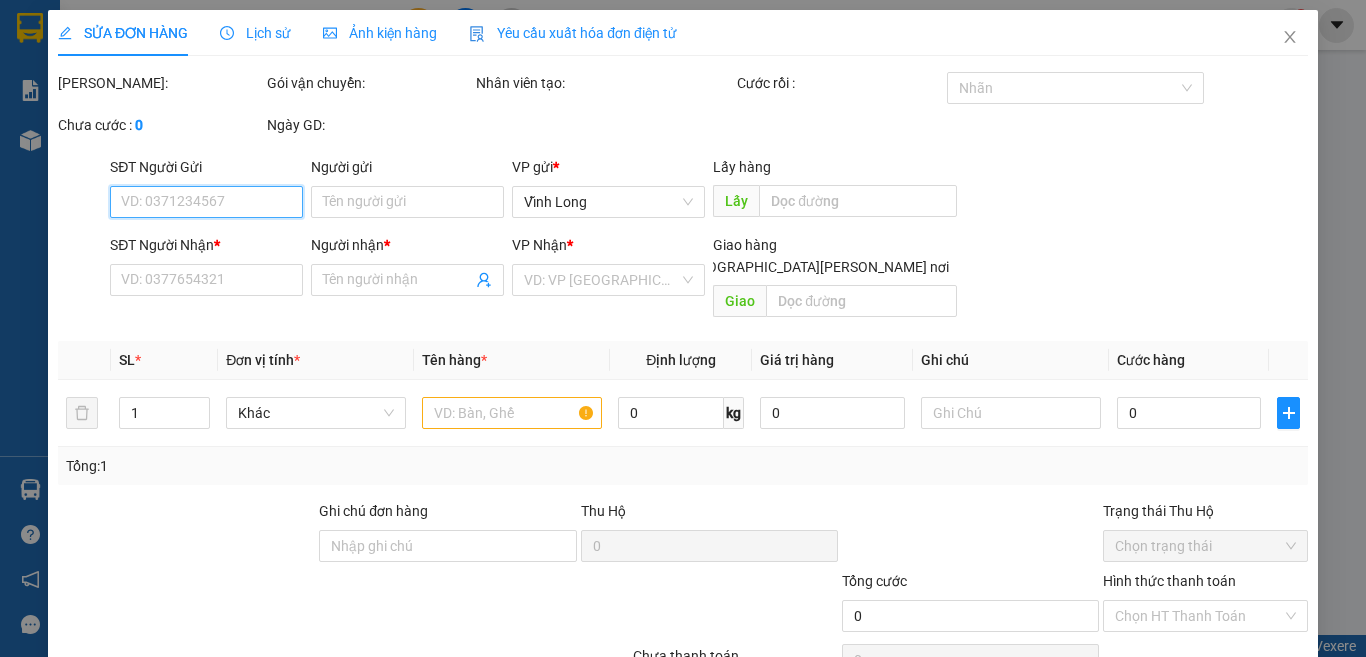 type on "BÁN LẺ KHÔNG GIAO HÓA ĐƠN" 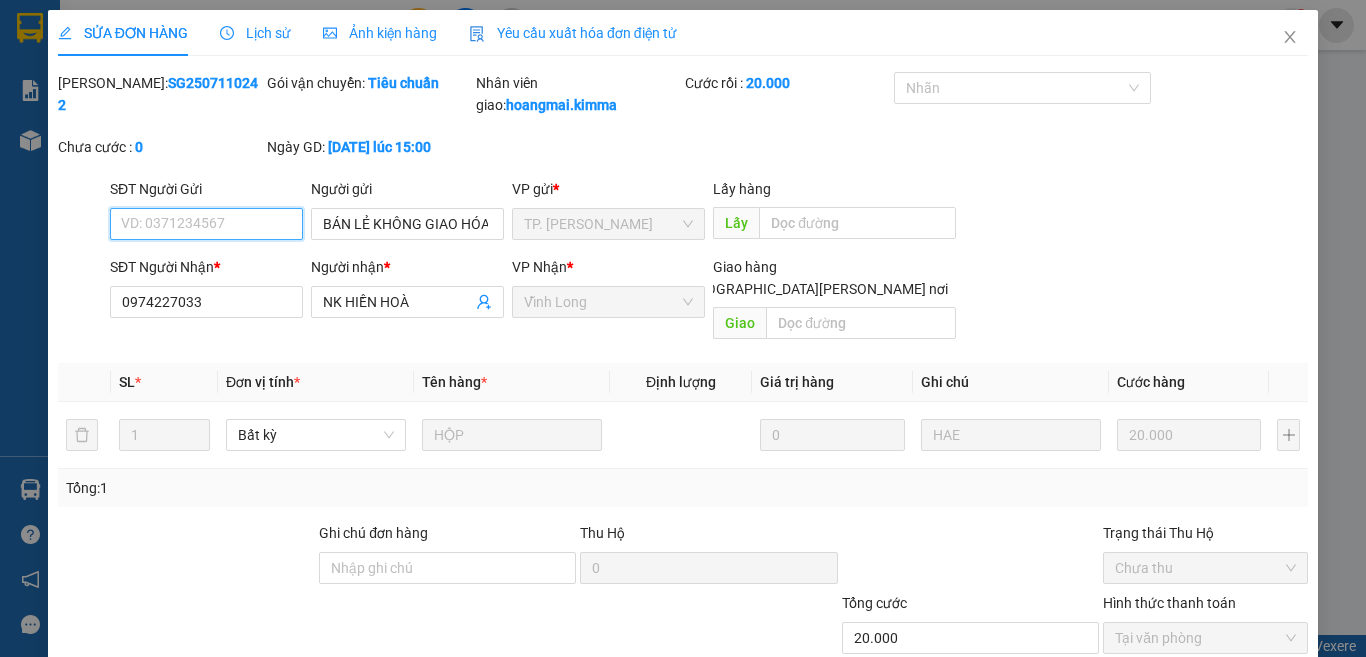 scroll, scrollTop: 109, scrollLeft: 0, axis: vertical 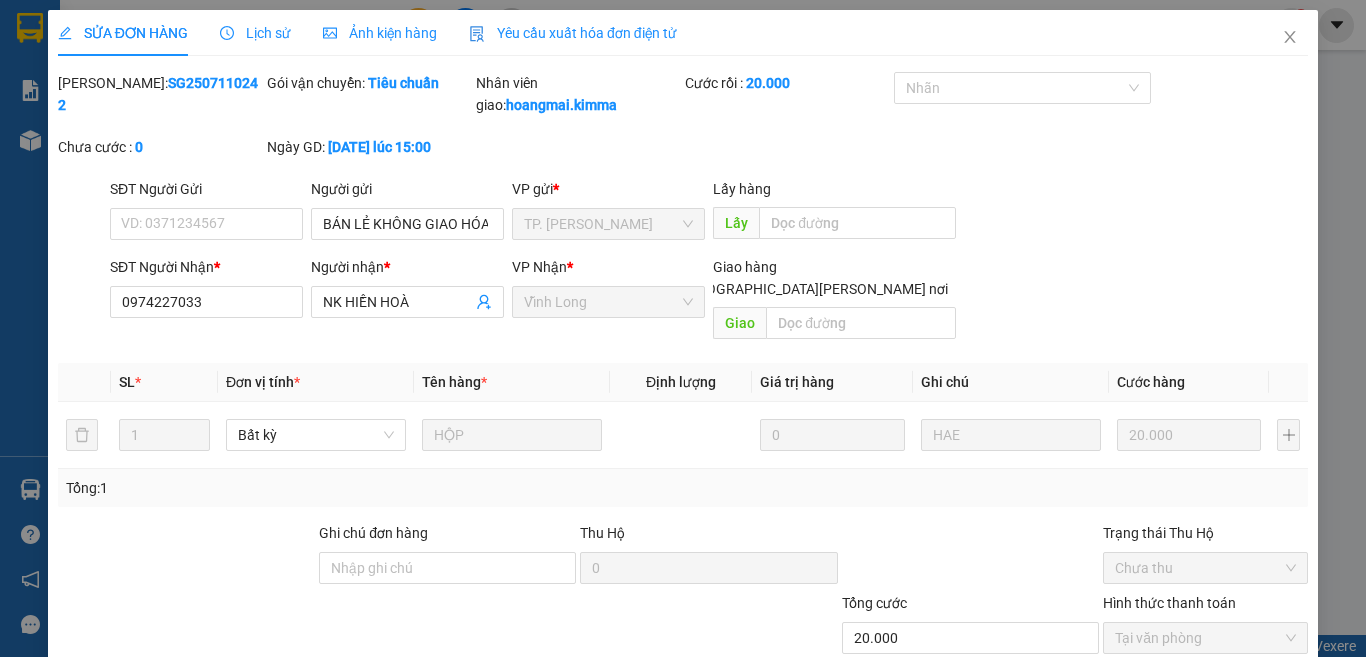 click on "Yêu cầu xuất hóa đơn điện tử" at bounding box center [573, 33] 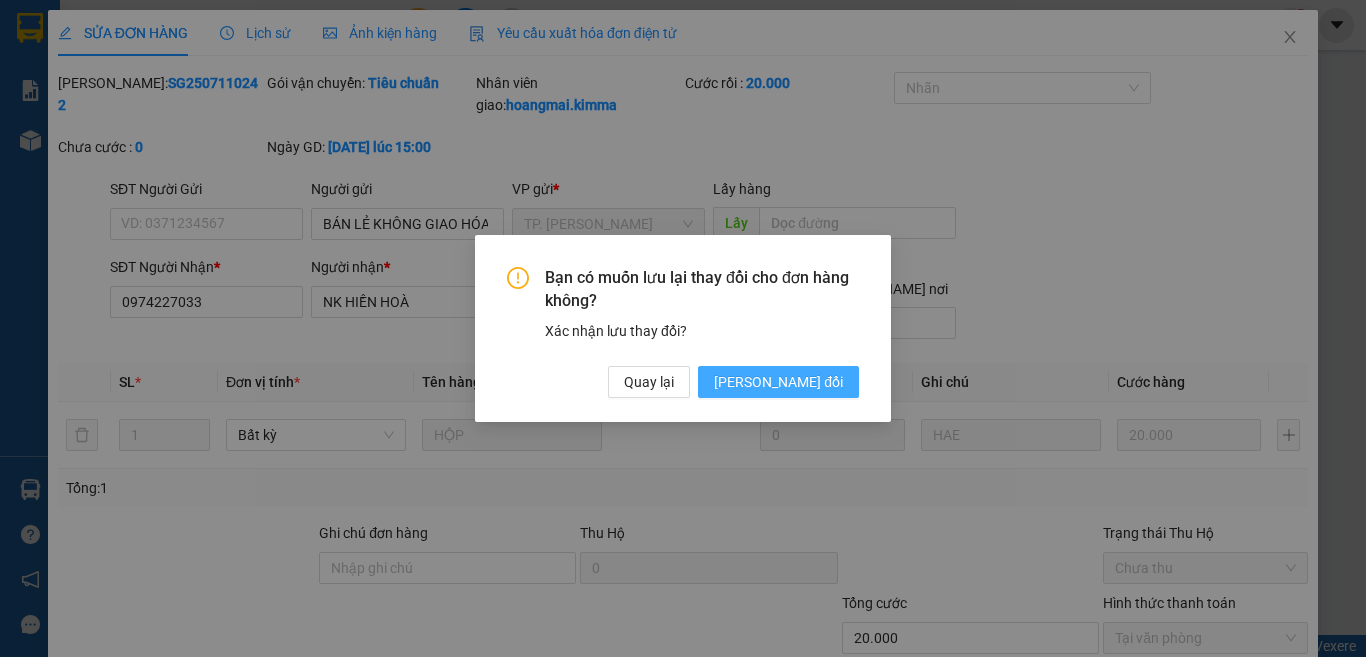 click on "Lưu thay đổi" at bounding box center [778, 382] 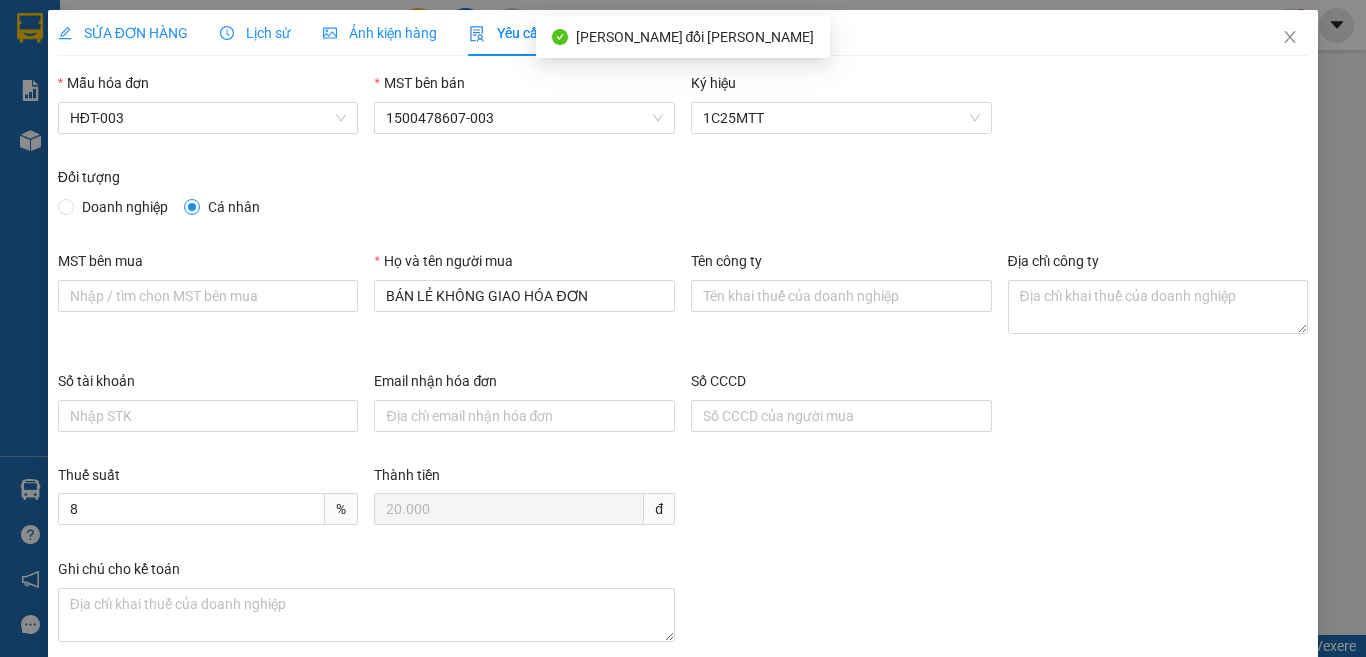 scroll, scrollTop: 100, scrollLeft: 0, axis: vertical 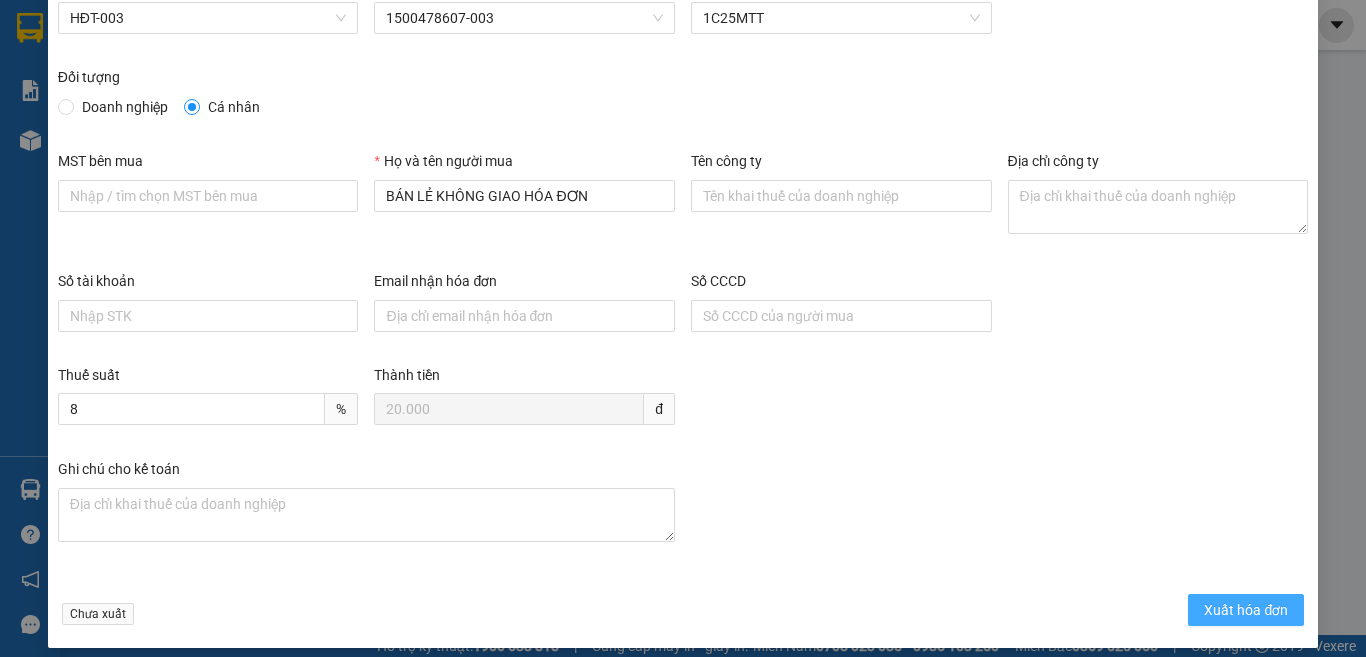 click on "Xuất hóa đơn" at bounding box center [1246, 610] 